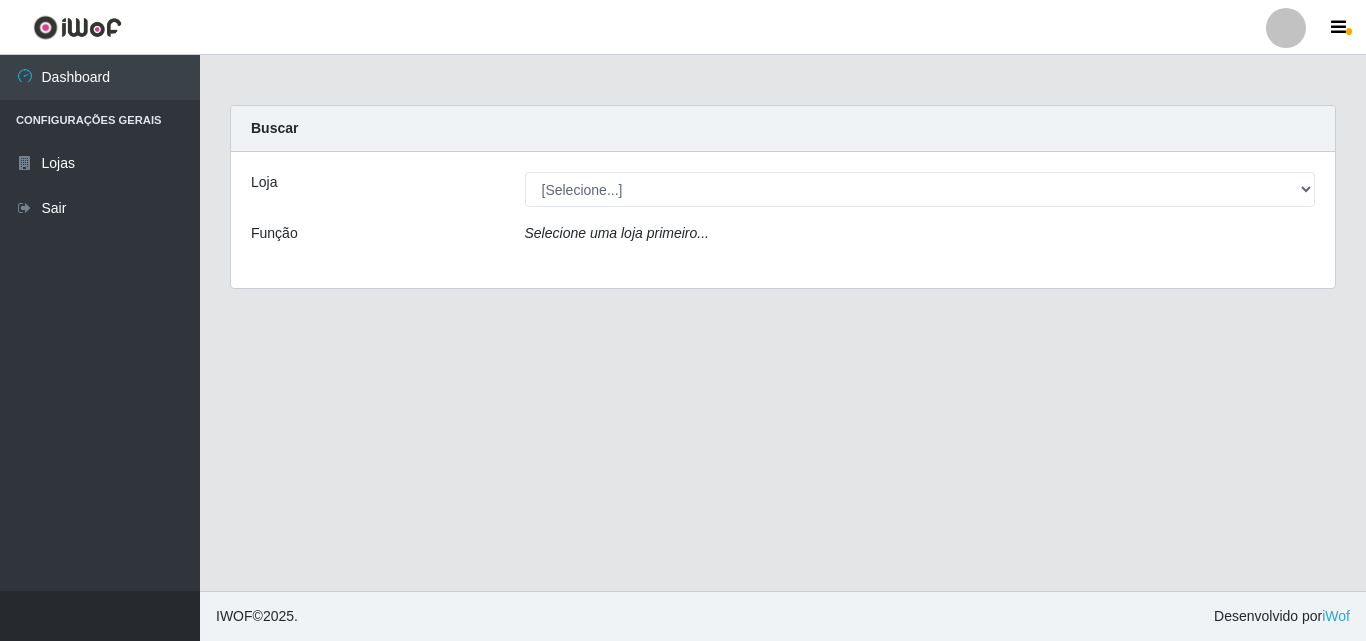 scroll, scrollTop: 0, scrollLeft: 0, axis: both 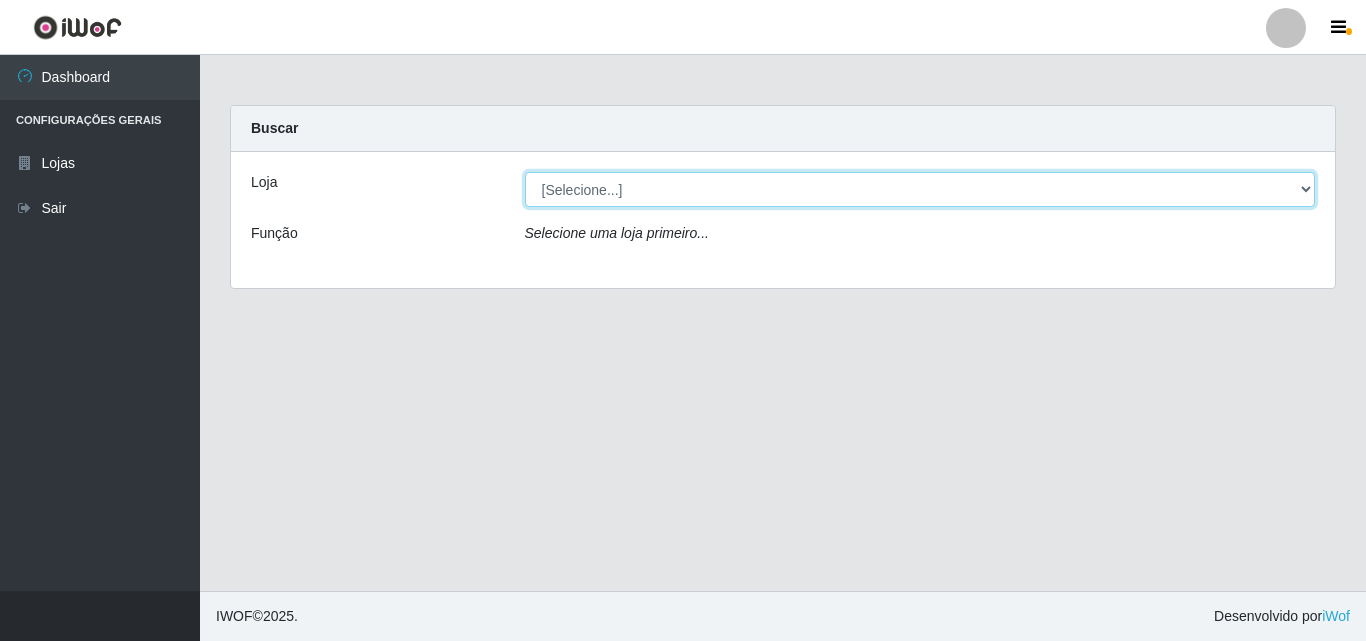 click on "[Selecione...] BomQueSó Agreste - Loja 3" at bounding box center (920, 189) 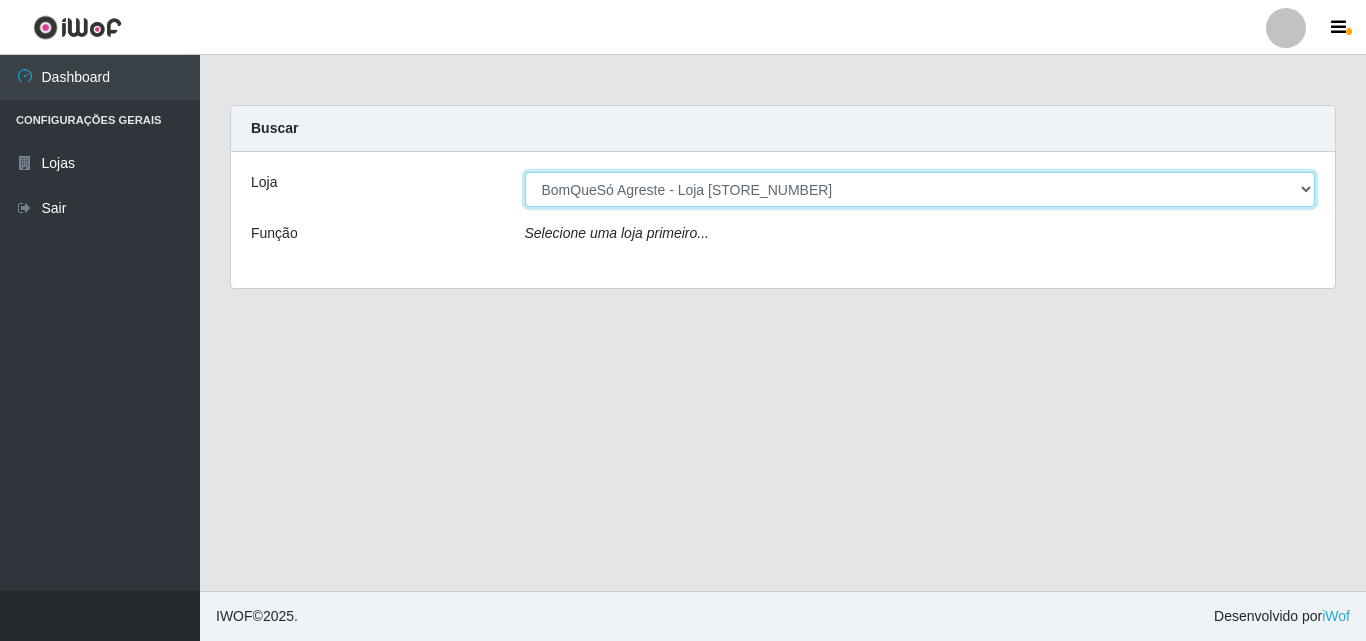 click on "[Selecione...] BomQueSó Agreste - Loja 3" at bounding box center [920, 189] 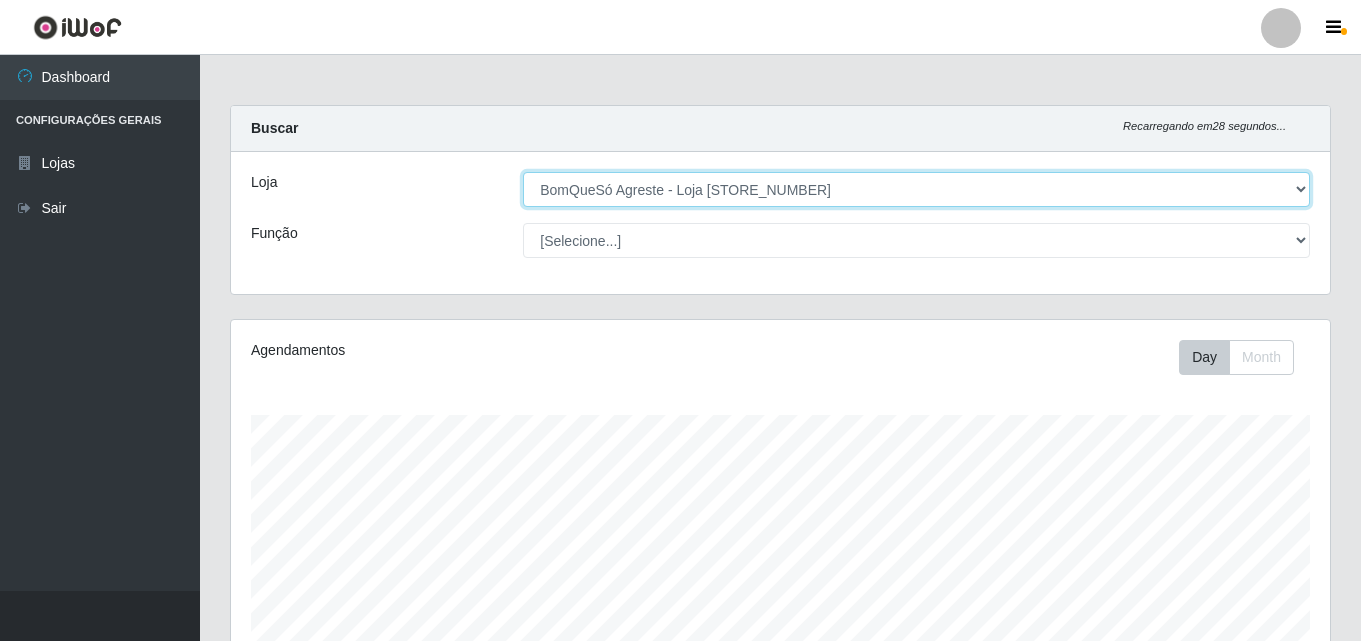 scroll, scrollTop: 999585, scrollLeft: 998901, axis: both 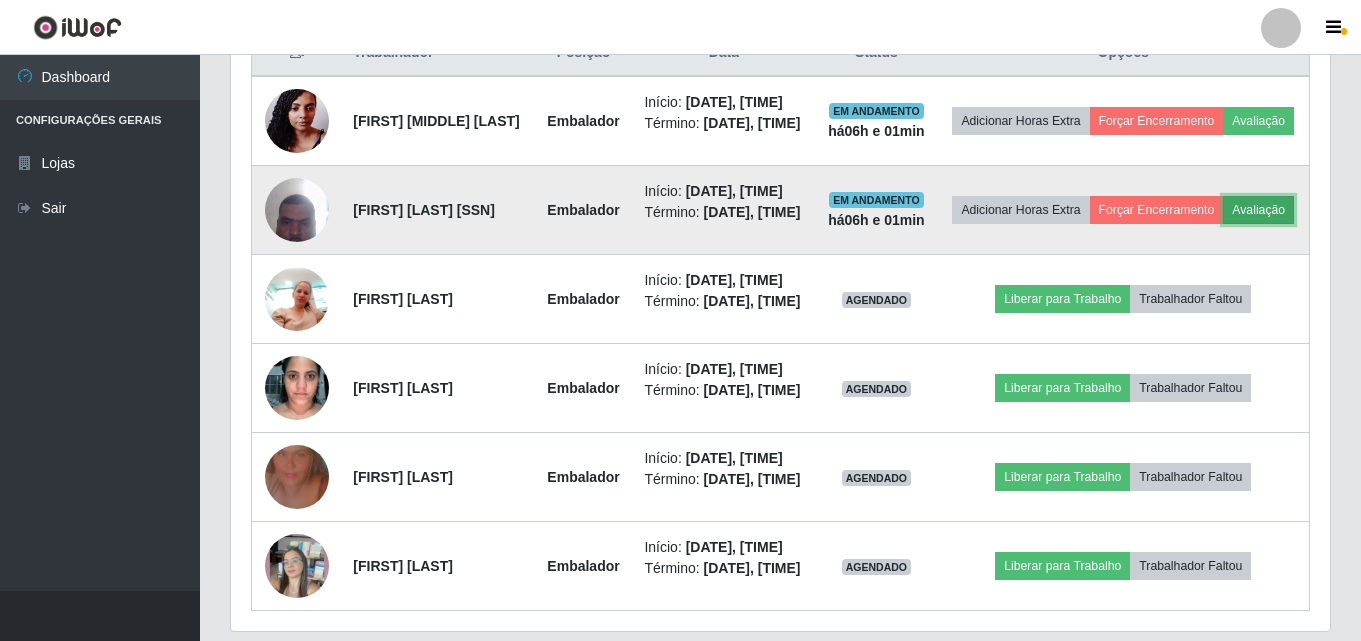 click on "Avaliação" at bounding box center (1258, 210) 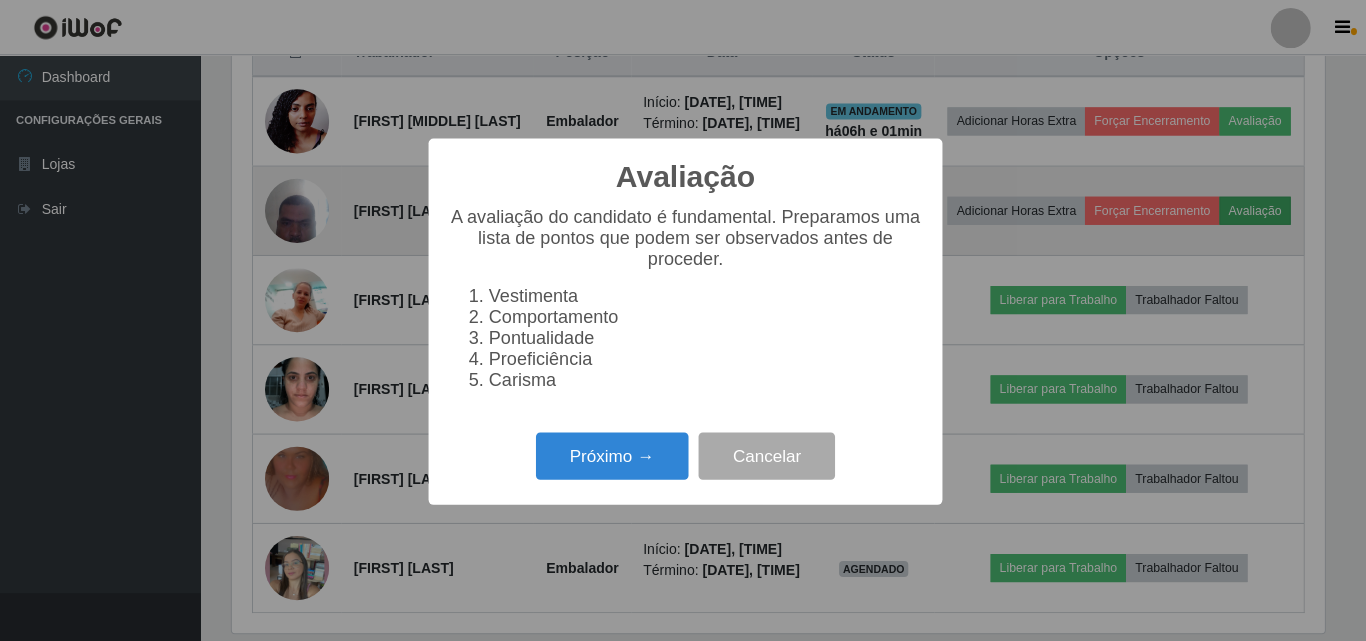scroll, scrollTop: 999585, scrollLeft: 998911, axis: both 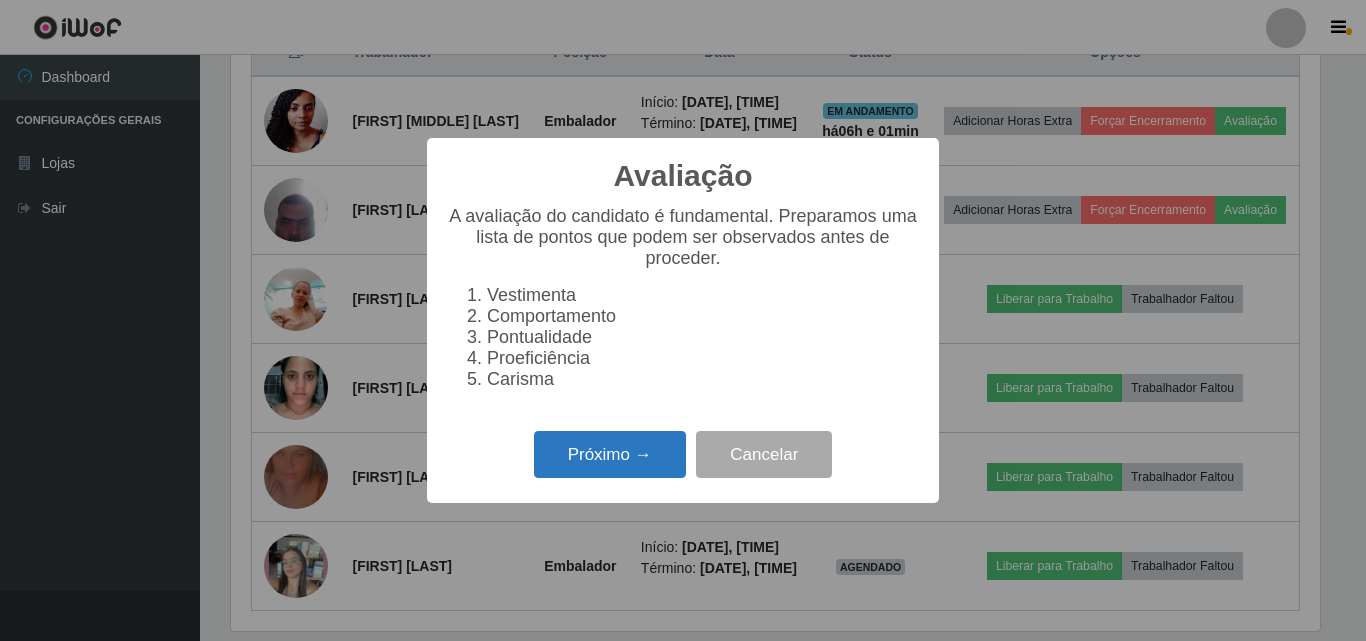 click on "Próximo →" at bounding box center (610, 454) 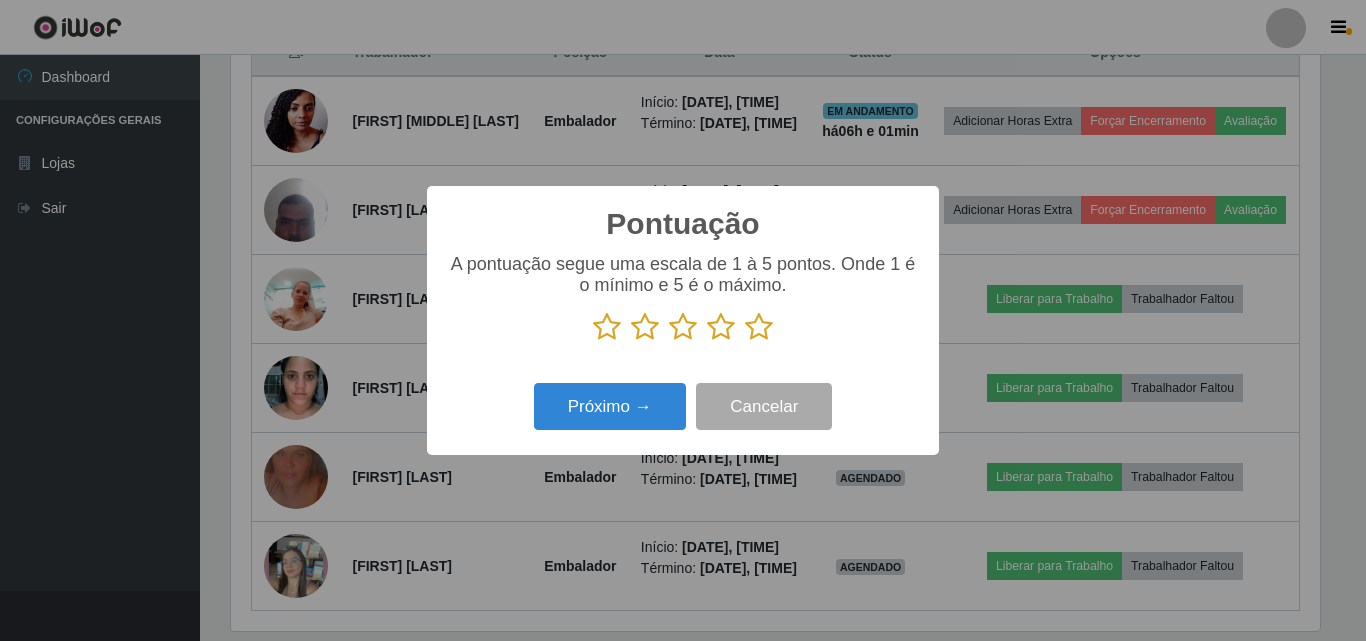 scroll, scrollTop: 999585, scrollLeft: 998911, axis: both 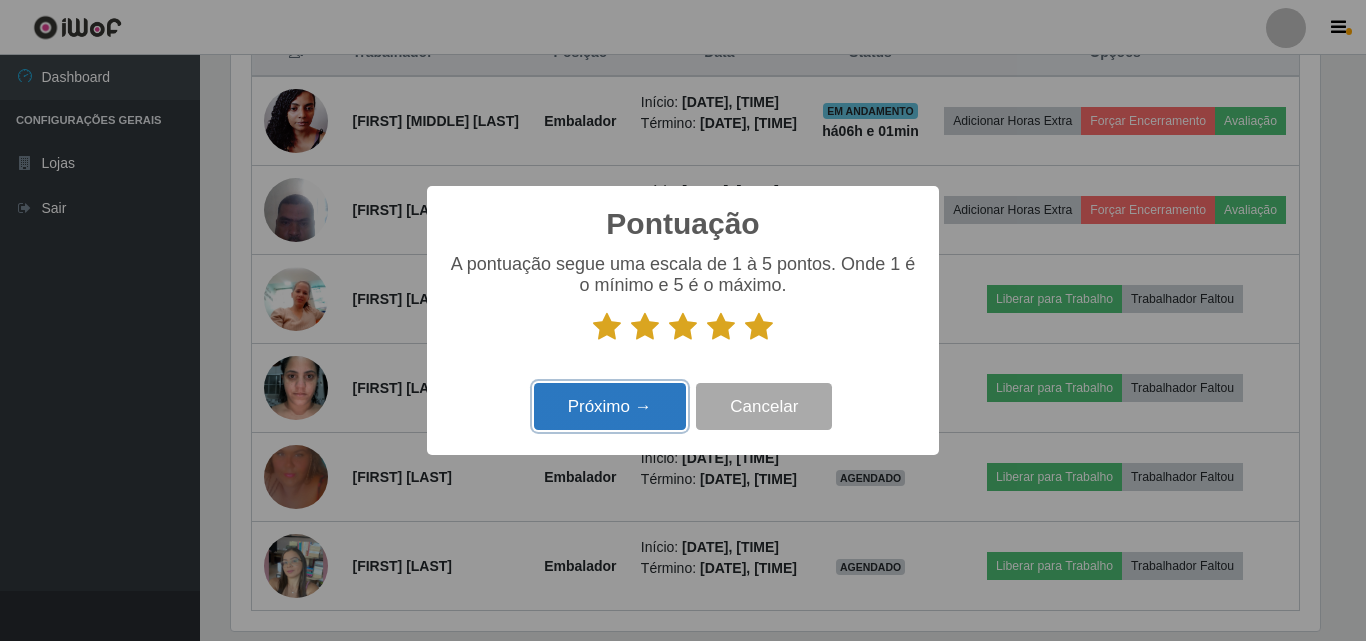 click on "Próximo →" at bounding box center [610, 406] 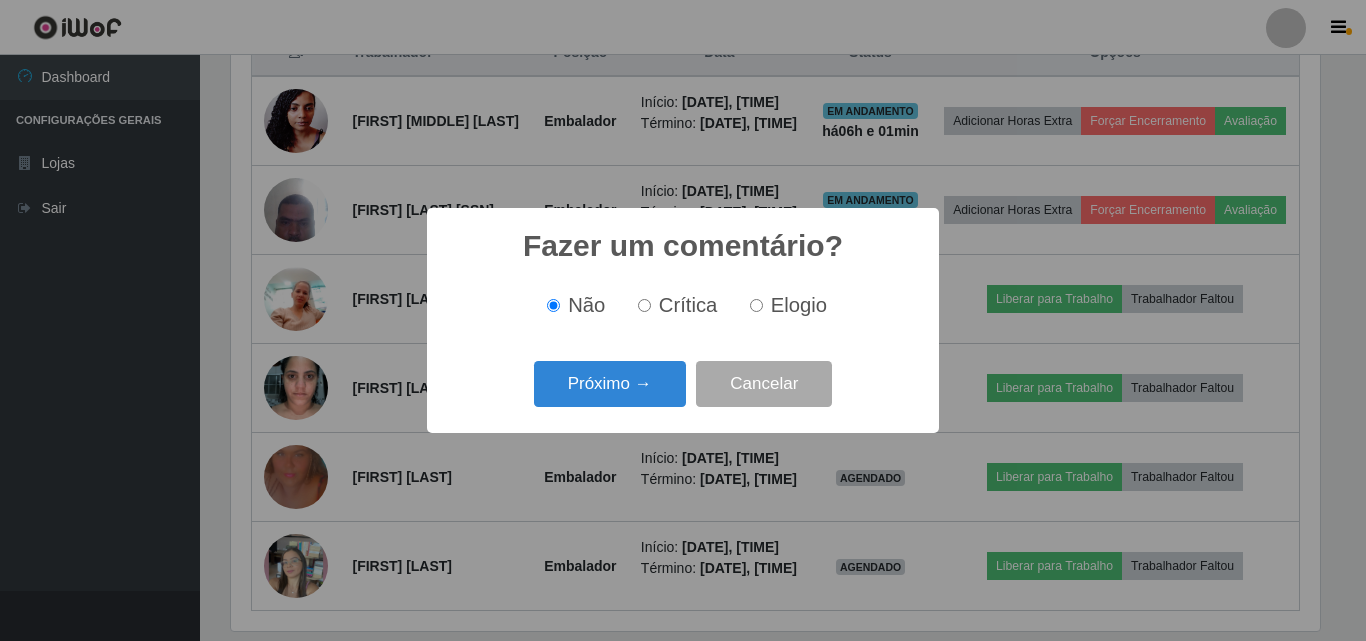 scroll, scrollTop: 999585, scrollLeft: 998911, axis: both 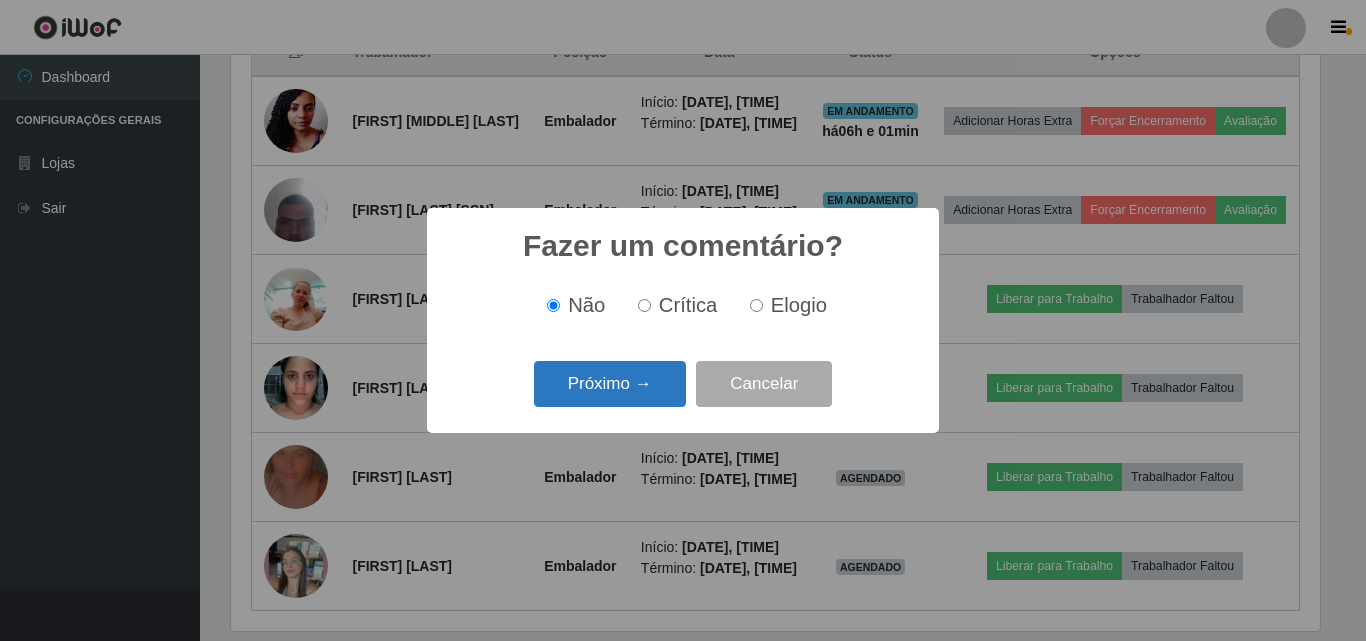 click on "Próximo →" at bounding box center (610, 384) 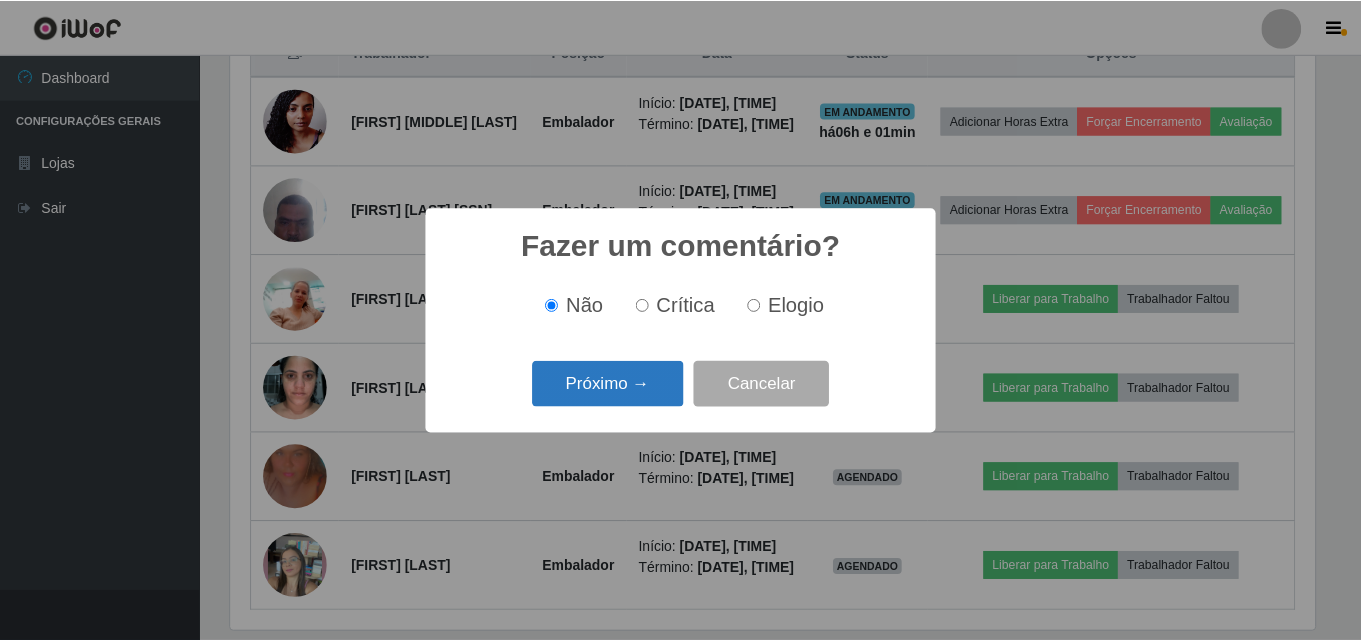 scroll, scrollTop: 999585, scrollLeft: 998911, axis: both 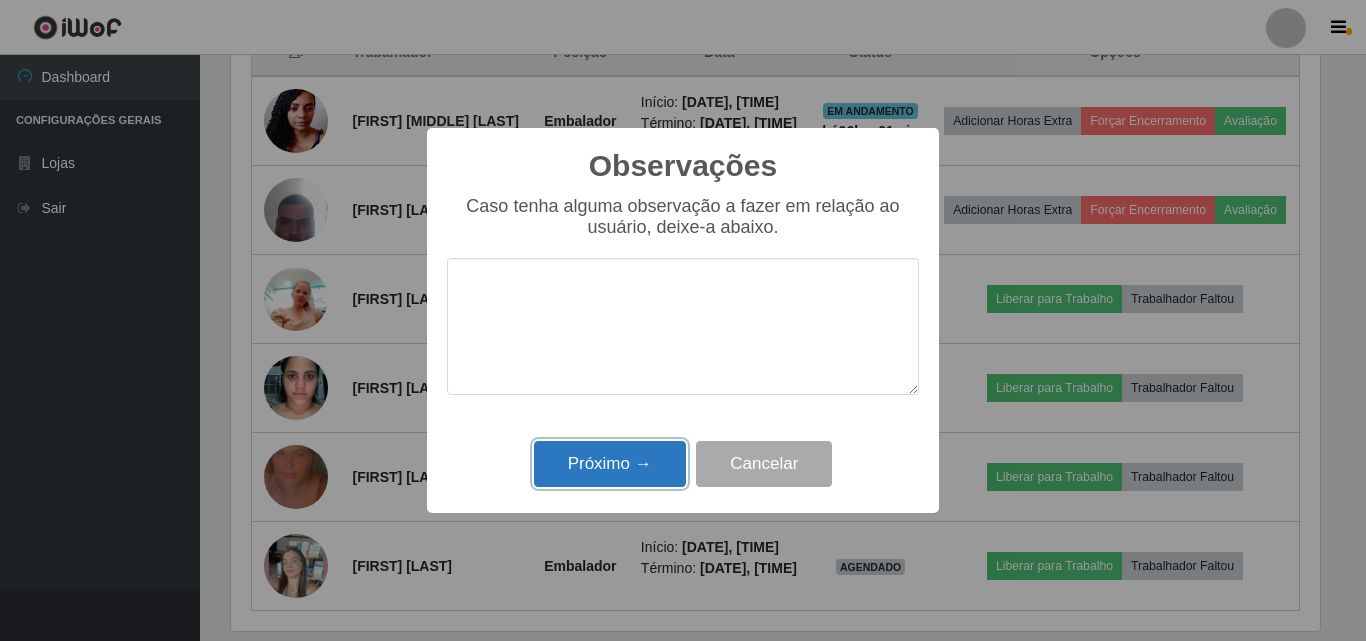 click on "Próximo →" at bounding box center (610, 464) 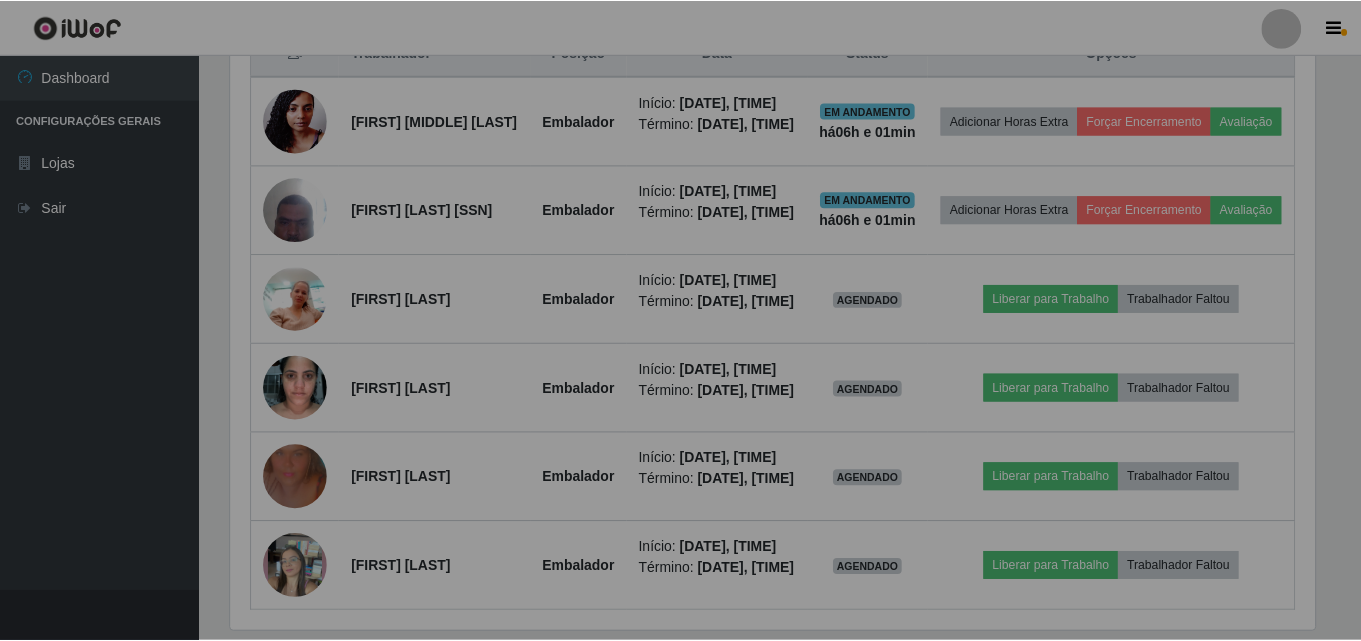 scroll, scrollTop: 999585, scrollLeft: 998901, axis: both 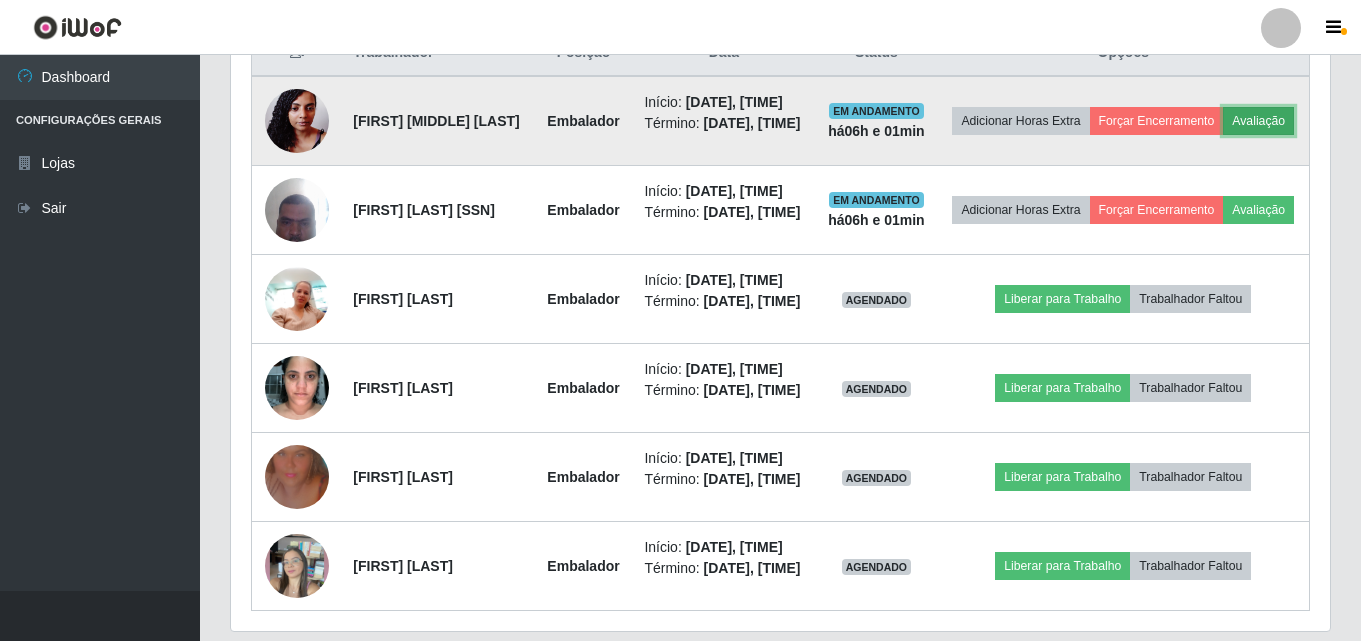 click on "Avaliação" at bounding box center (1258, 121) 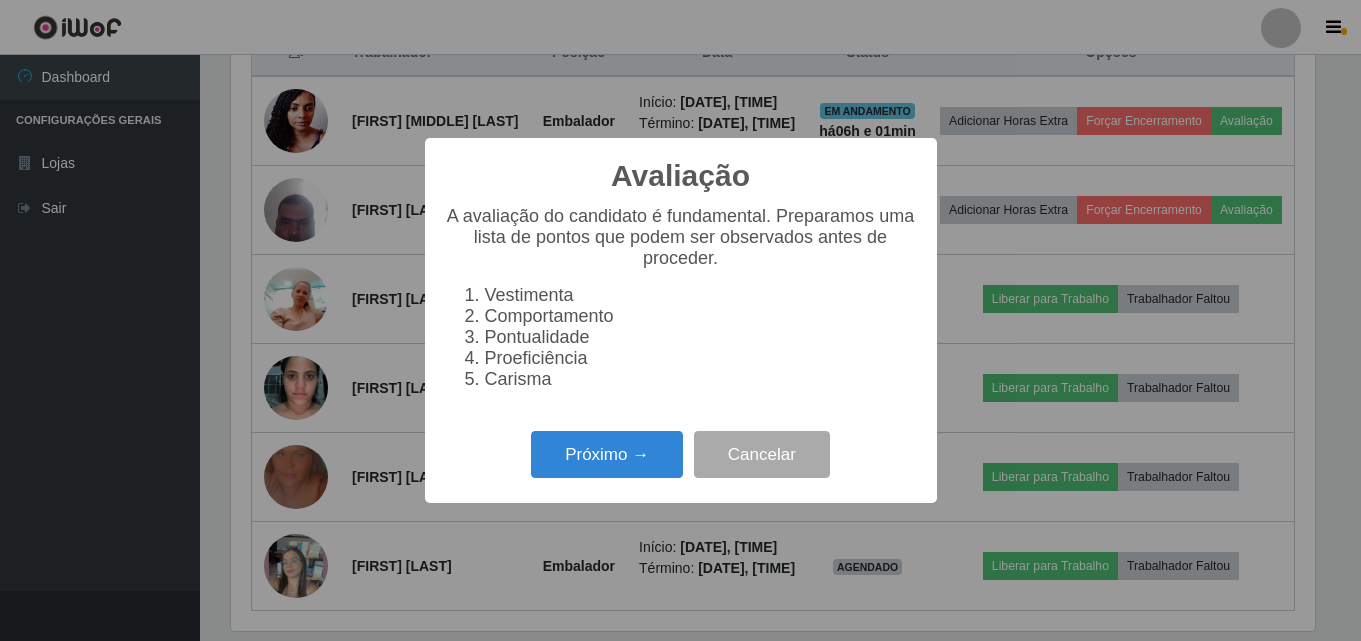 scroll, scrollTop: 999585, scrollLeft: 998911, axis: both 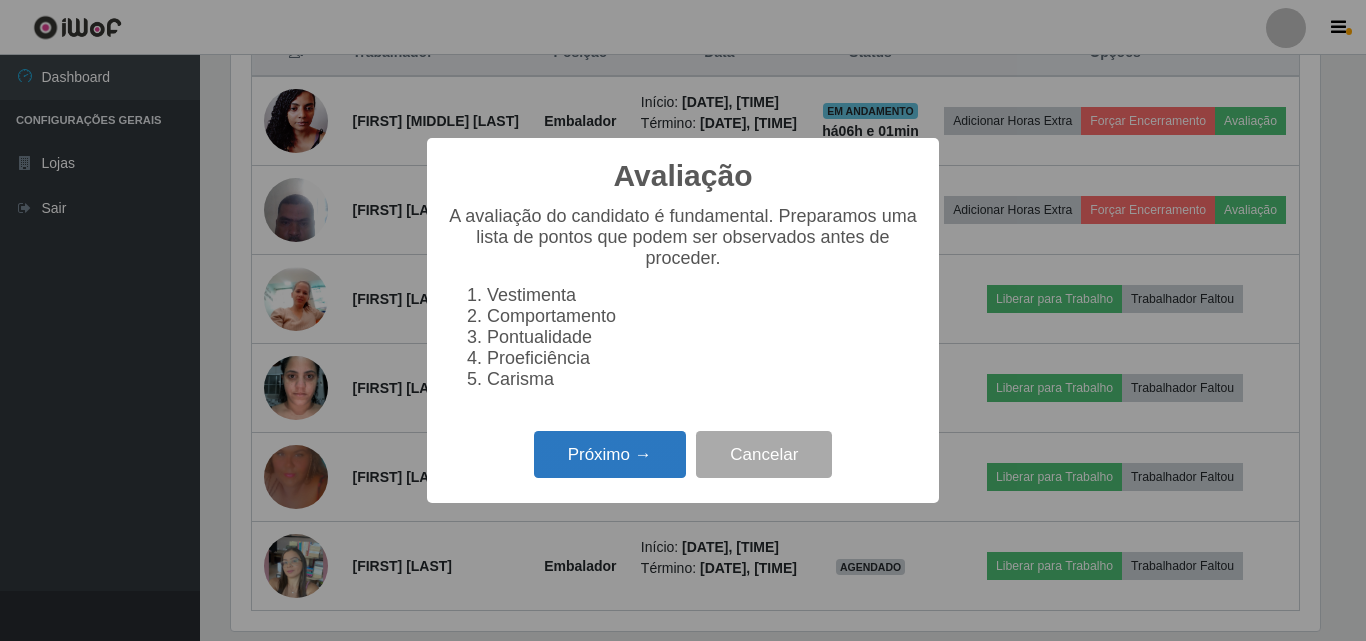 click on "Próximo →" at bounding box center [610, 454] 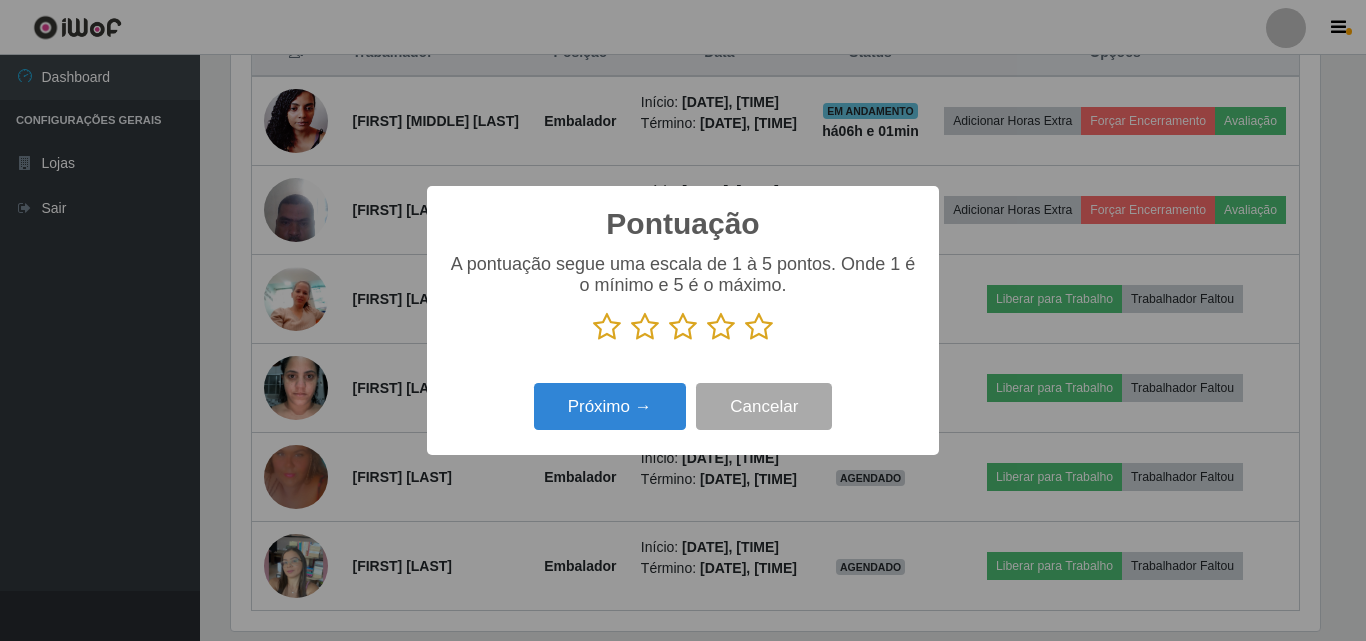 scroll, scrollTop: 999585, scrollLeft: 998911, axis: both 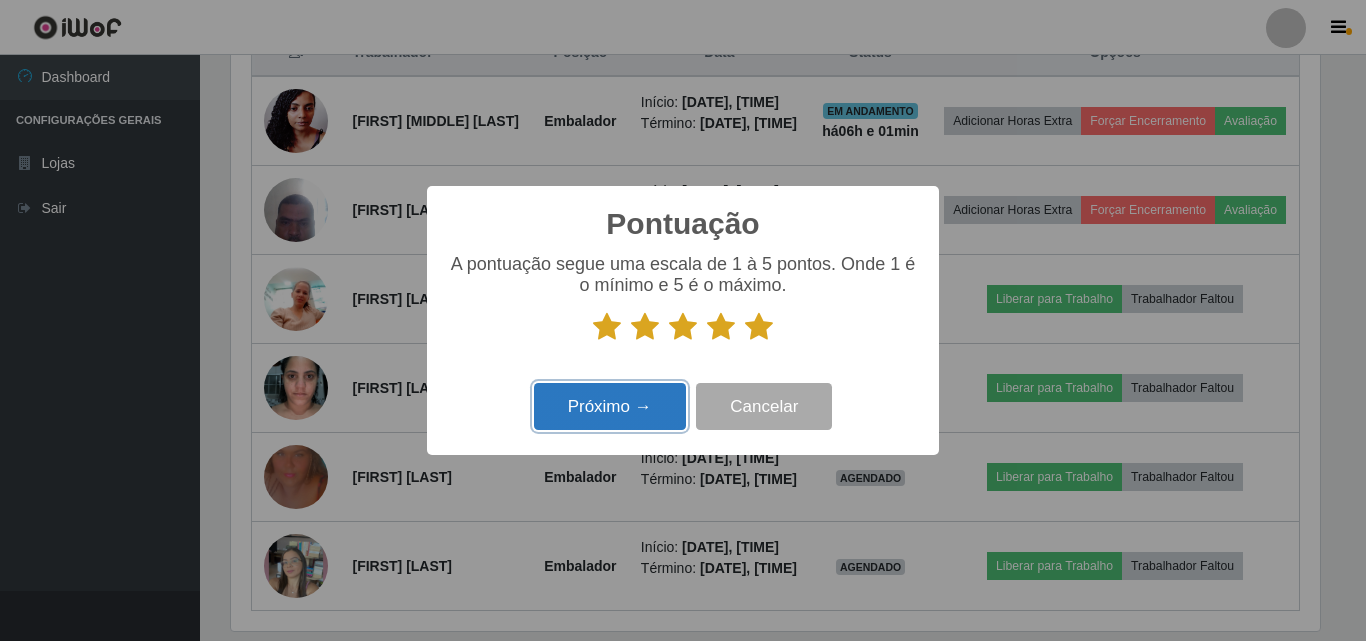 click on "Próximo →" at bounding box center (610, 406) 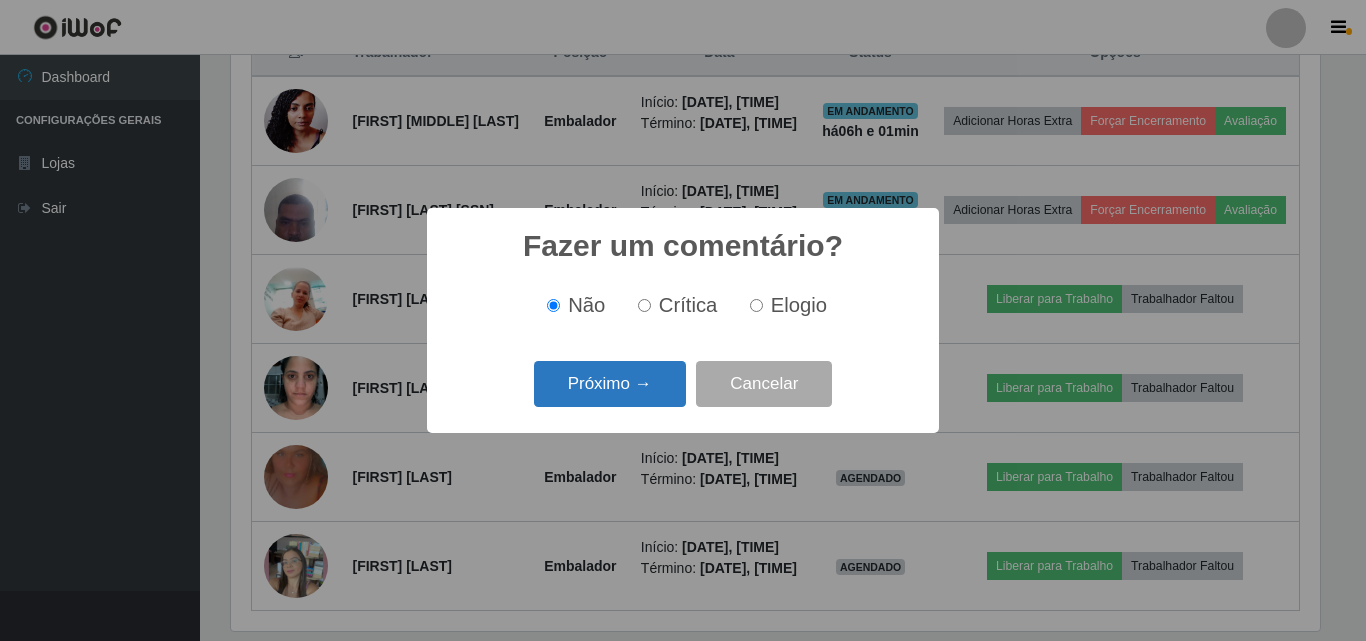 click on "Próximo →" at bounding box center (610, 384) 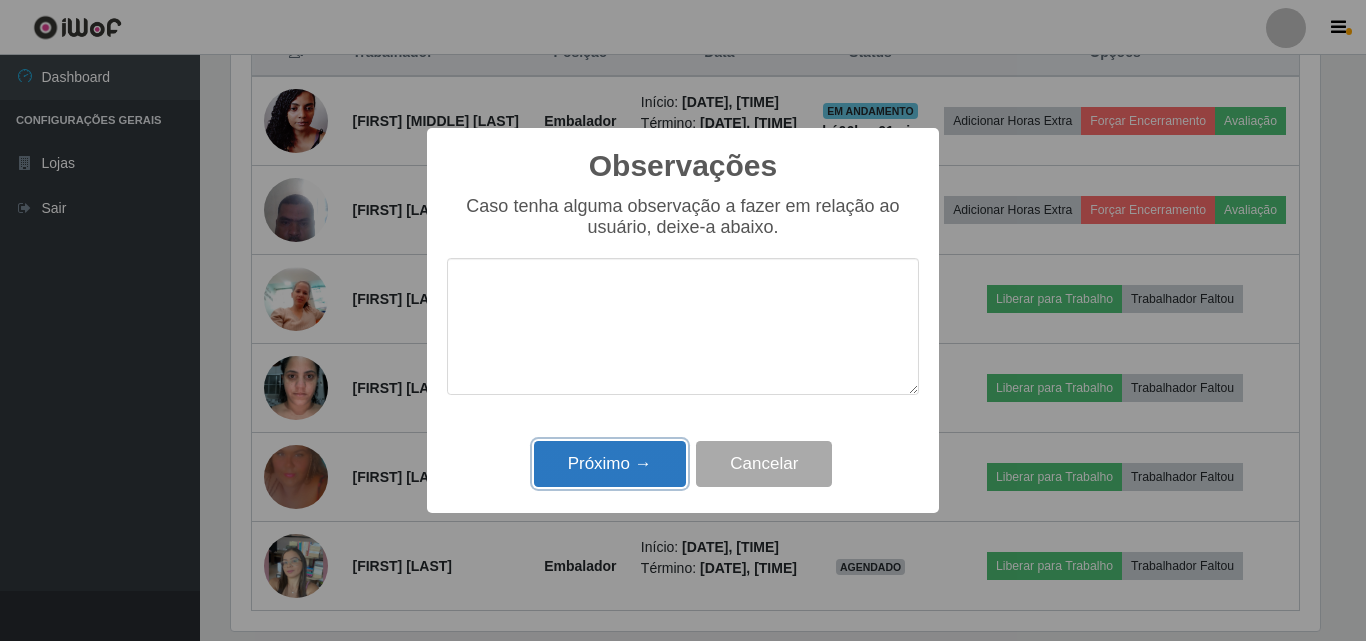 click on "Próximo →" at bounding box center (610, 464) 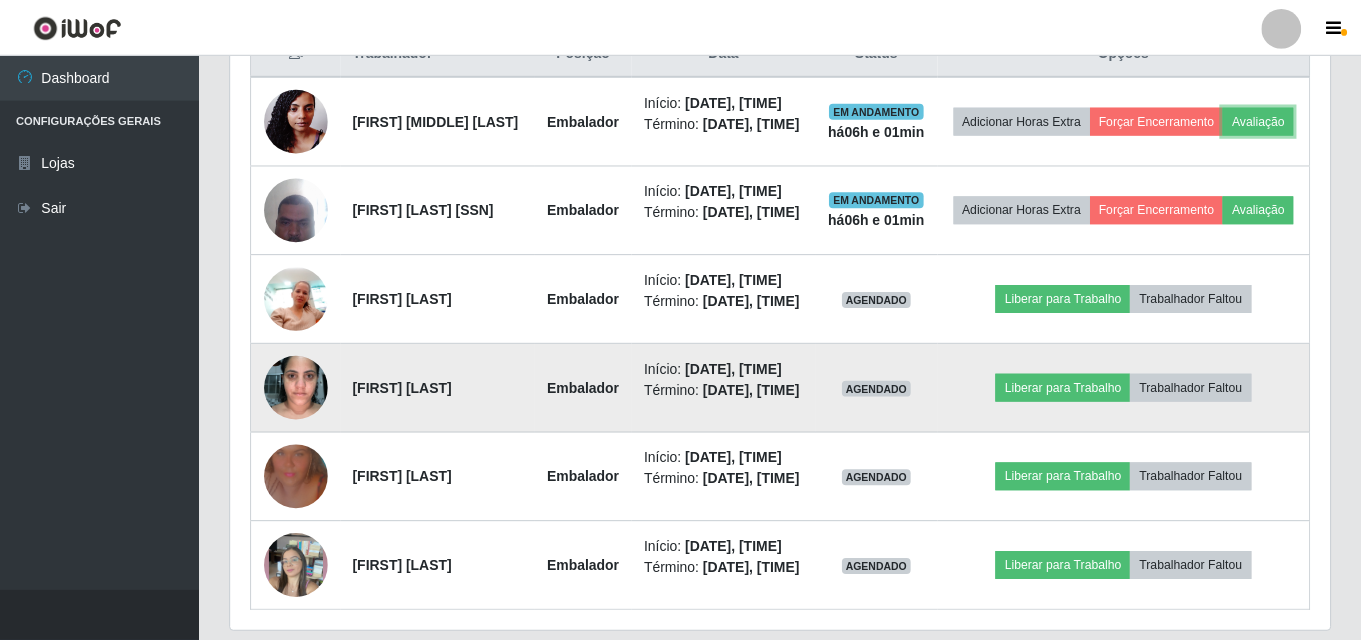scroll, scrollTop: 999585, scrollLeft: 998901, axis: both 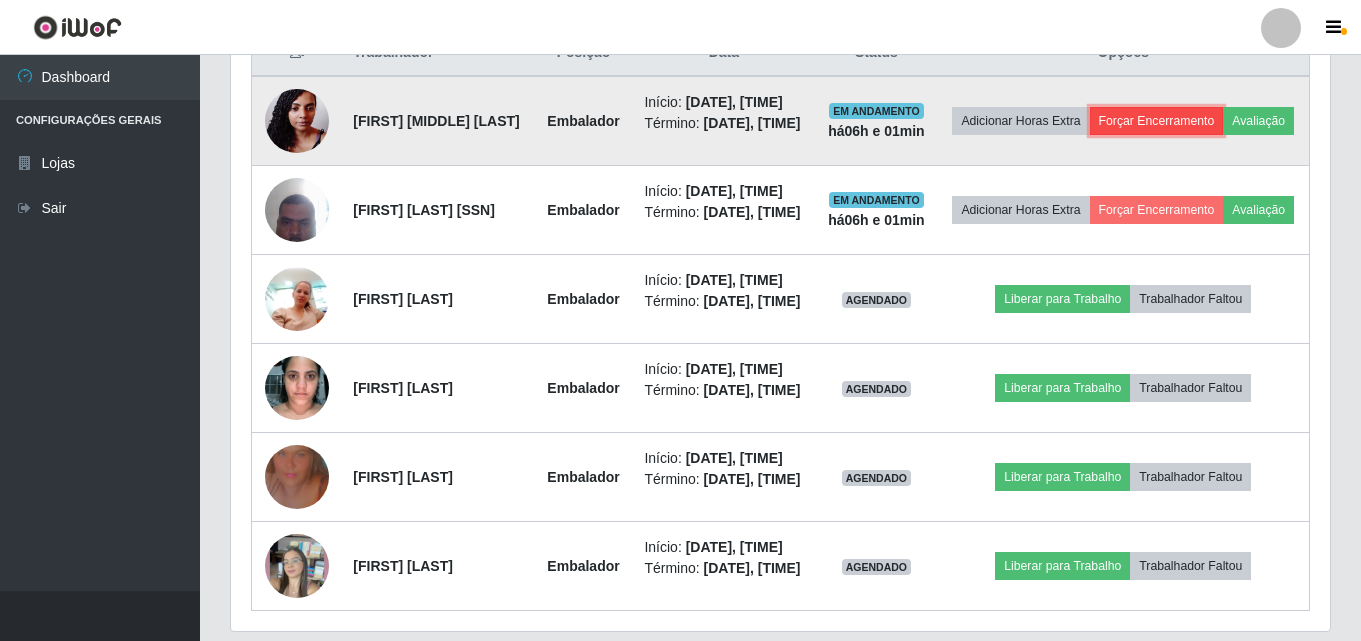click on "Forçar Encerramento" at bounding box center (1157, 121) 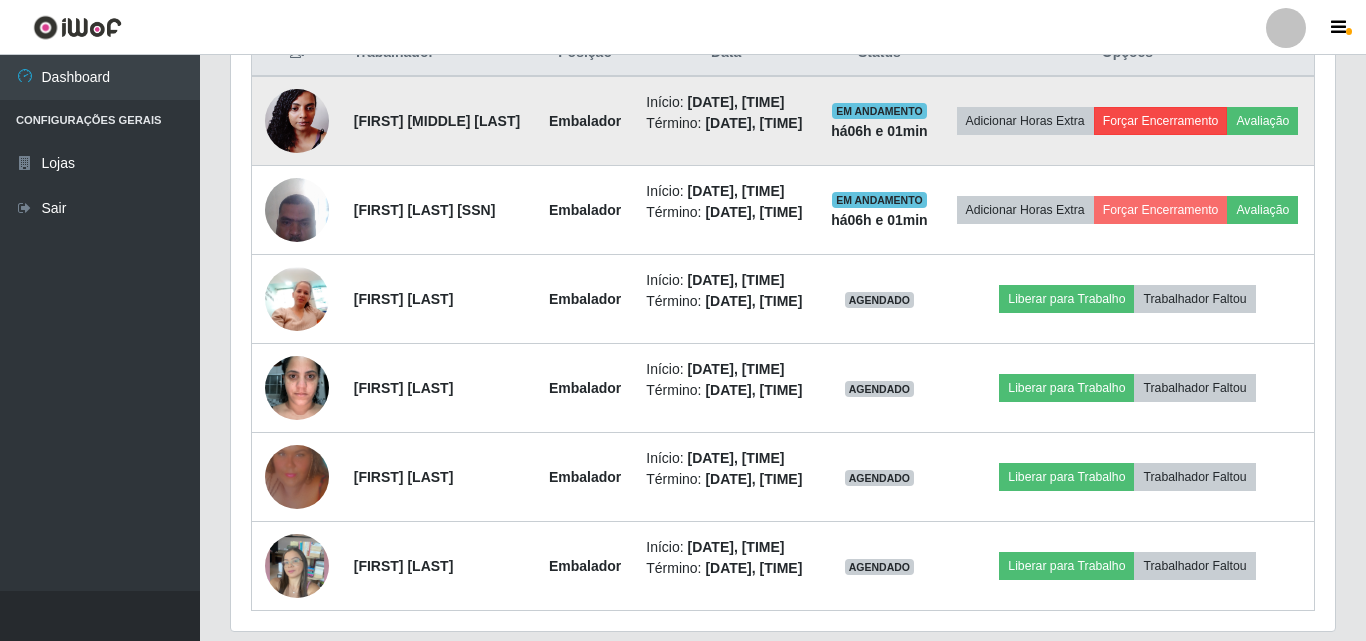 scroll, scrollTop: 999585, scrollLeft: 998911, axis: both 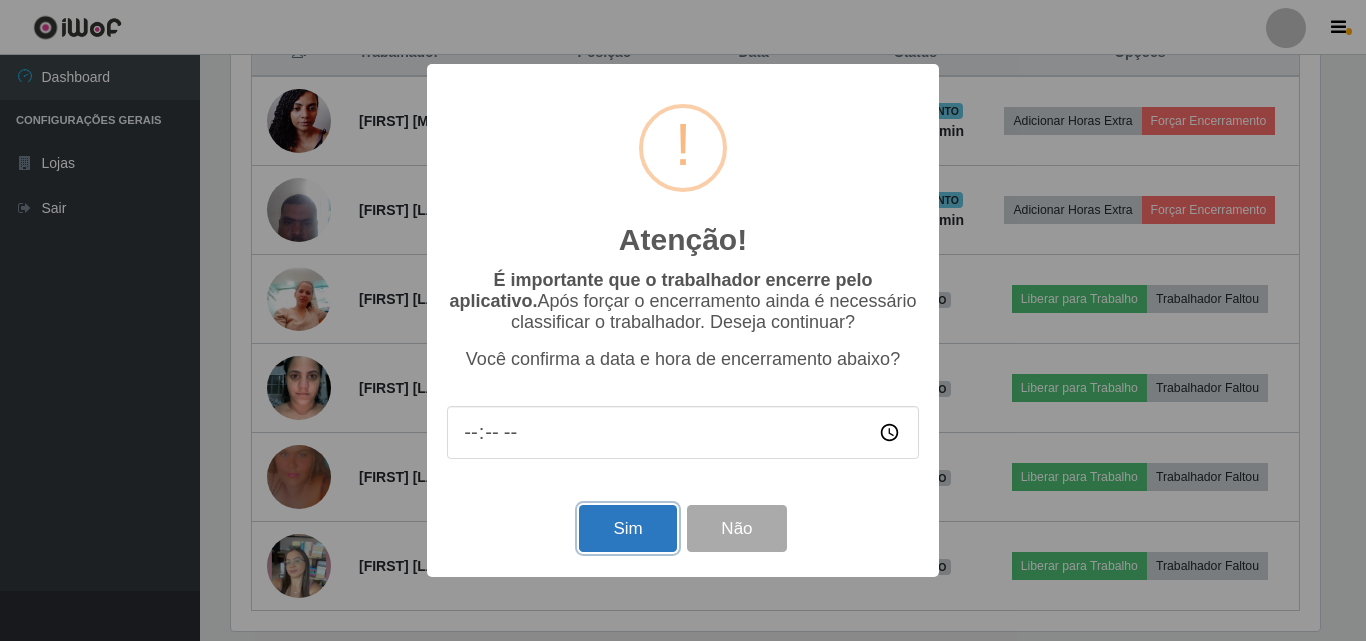 click on "Sim" at bounding box center [627, 528] 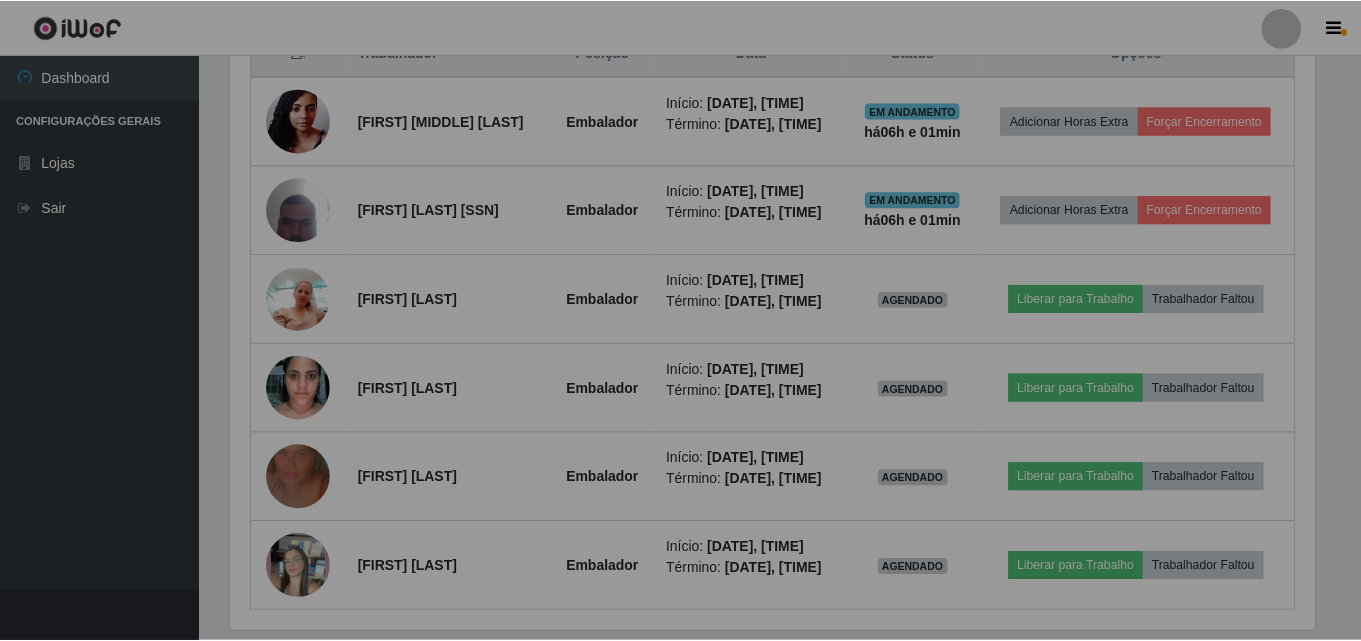 scroll, scrollTop: 999585, scrollLeft: 998901, axis: both 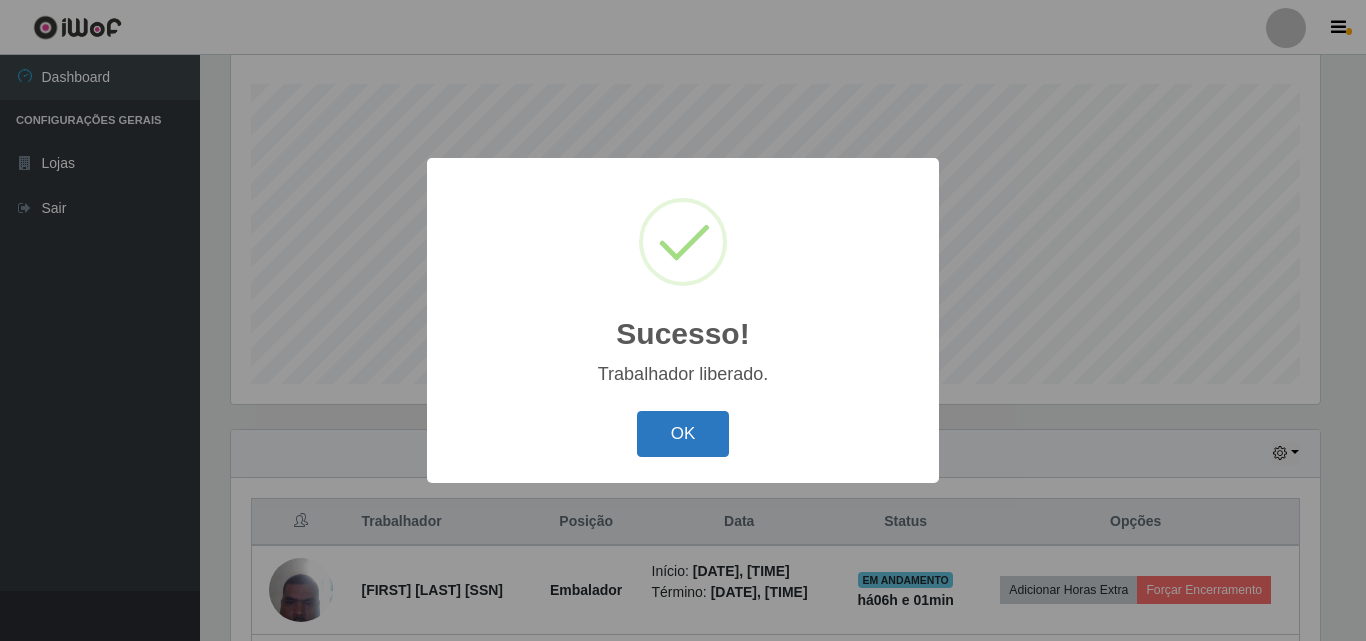 click on "OK" at bounding box center (683, 434) 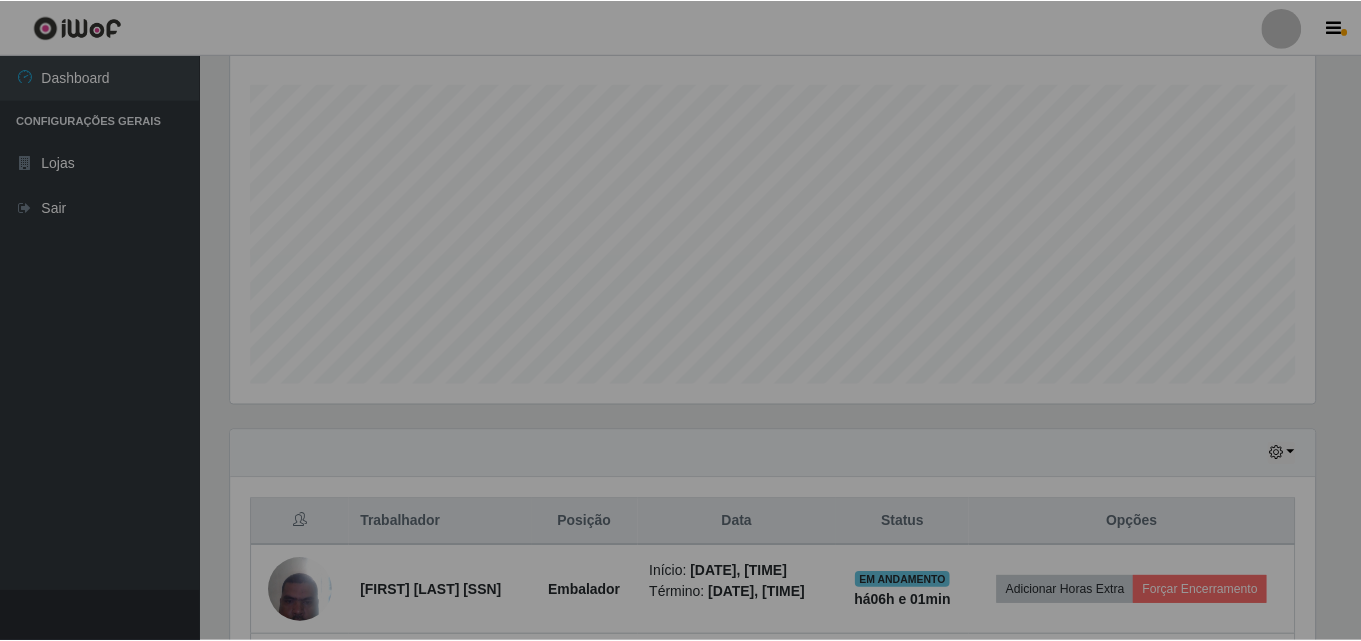scroll, scrollTop: 999585, scrollLeft: 998901, axis: both 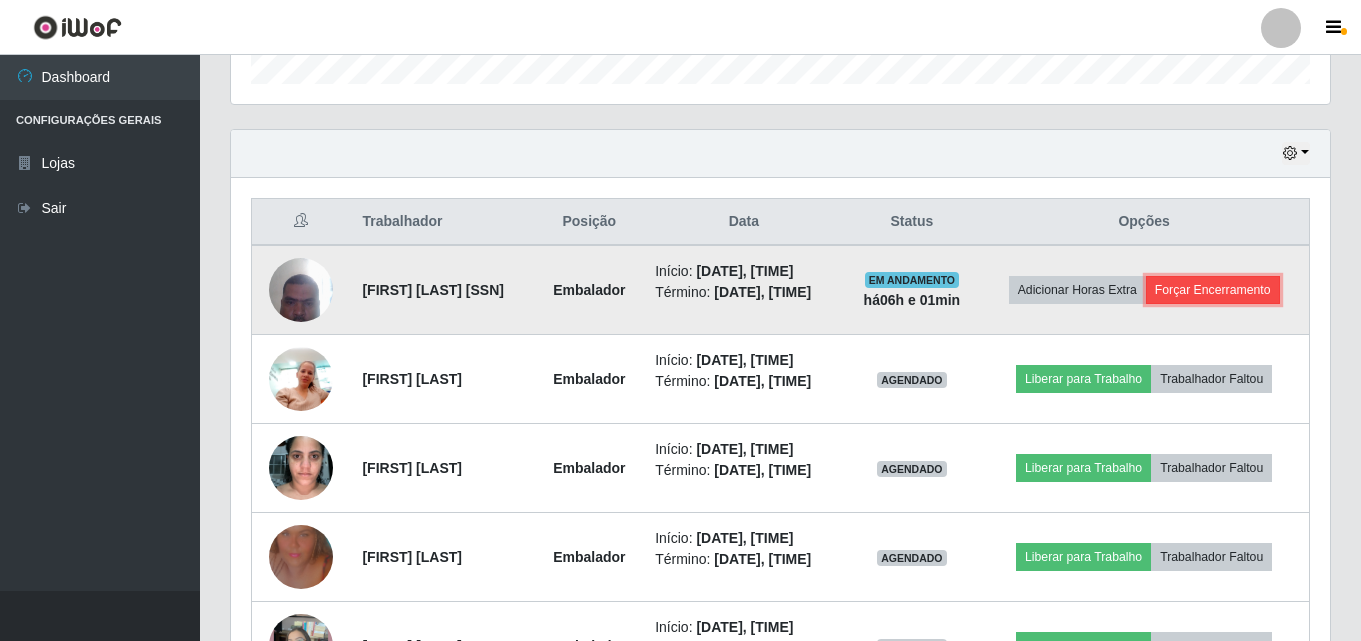 click on "Forçar Encerramento" at bounding box center (1213, 290) 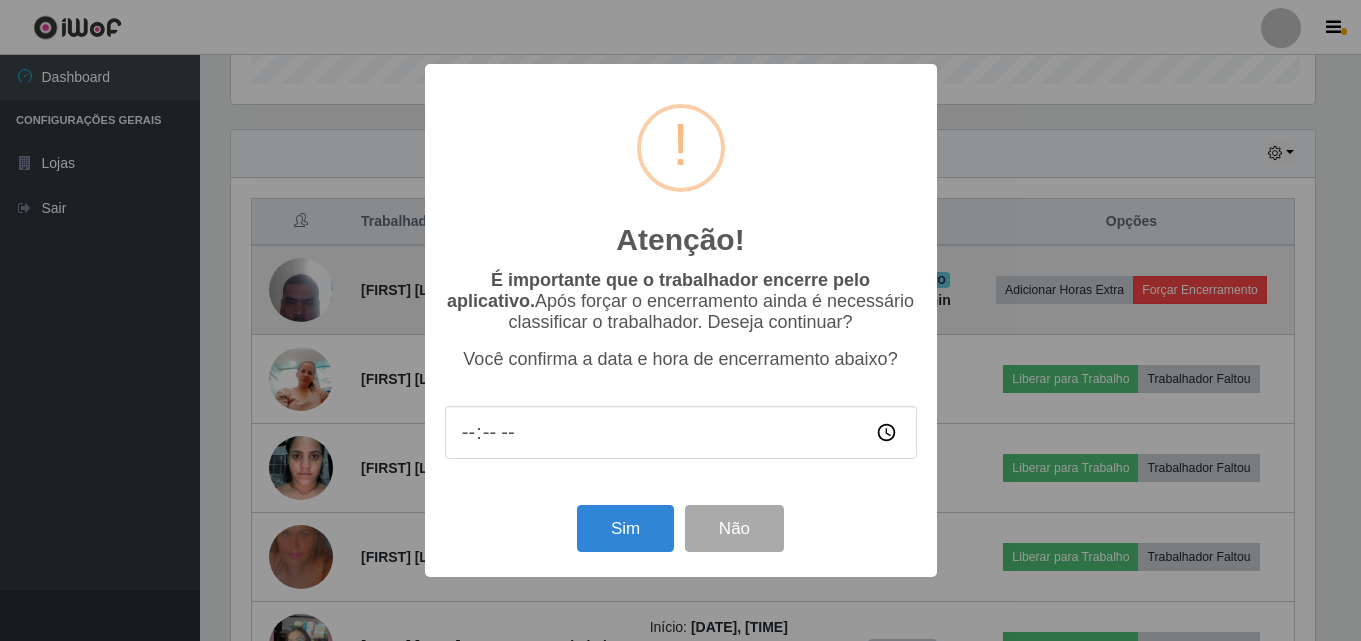 scroll, scrollTop: 999585, scrollLeft: 998911, axis: both 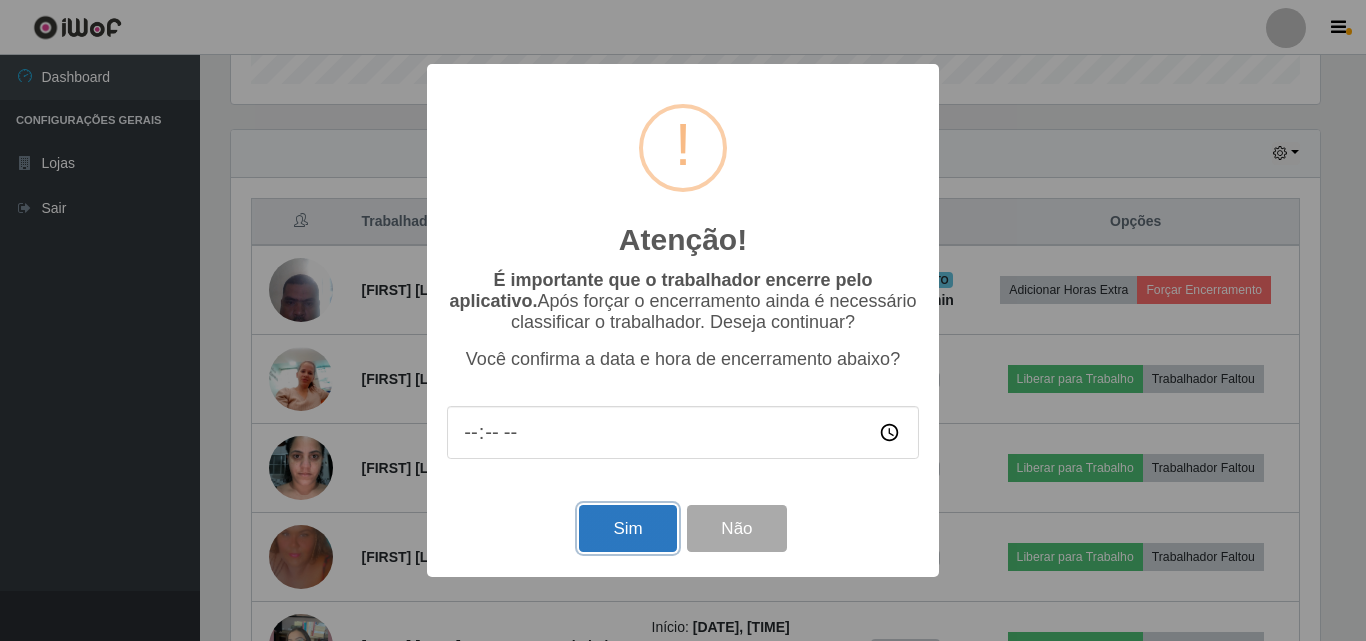 click on "Sim" at bounding box center [627, 528] 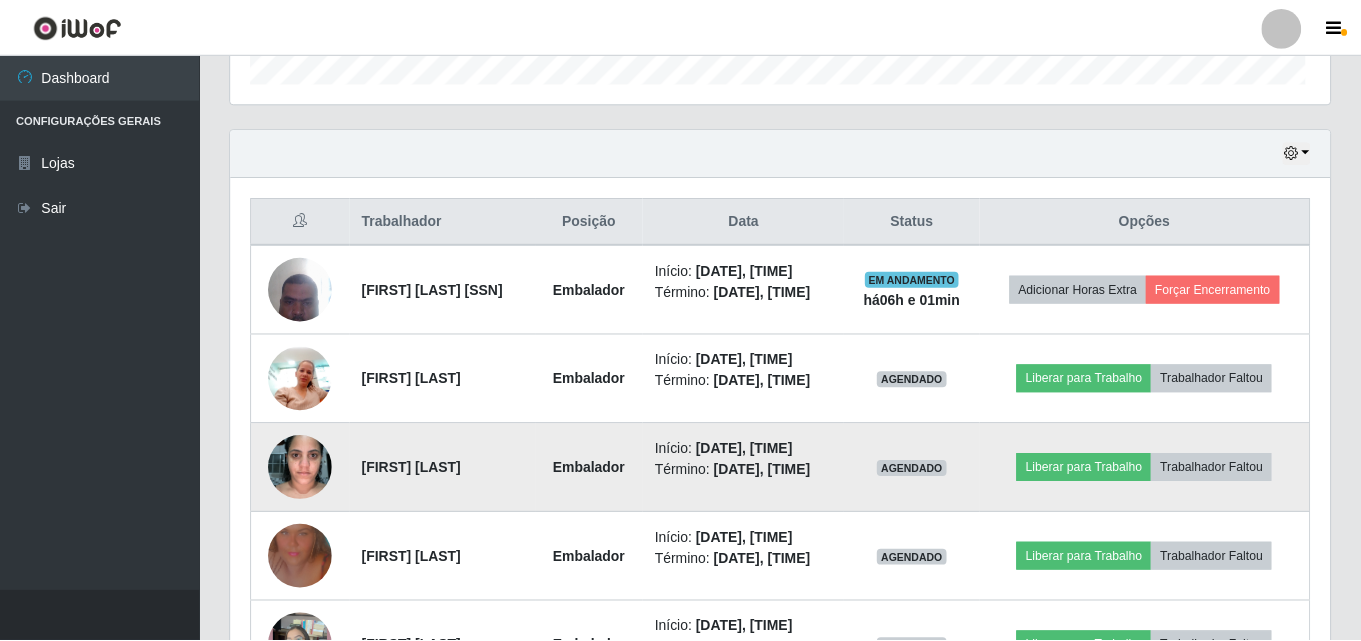 scroll, scrollTop: 999585, scrollLeft: 998901, axis: both 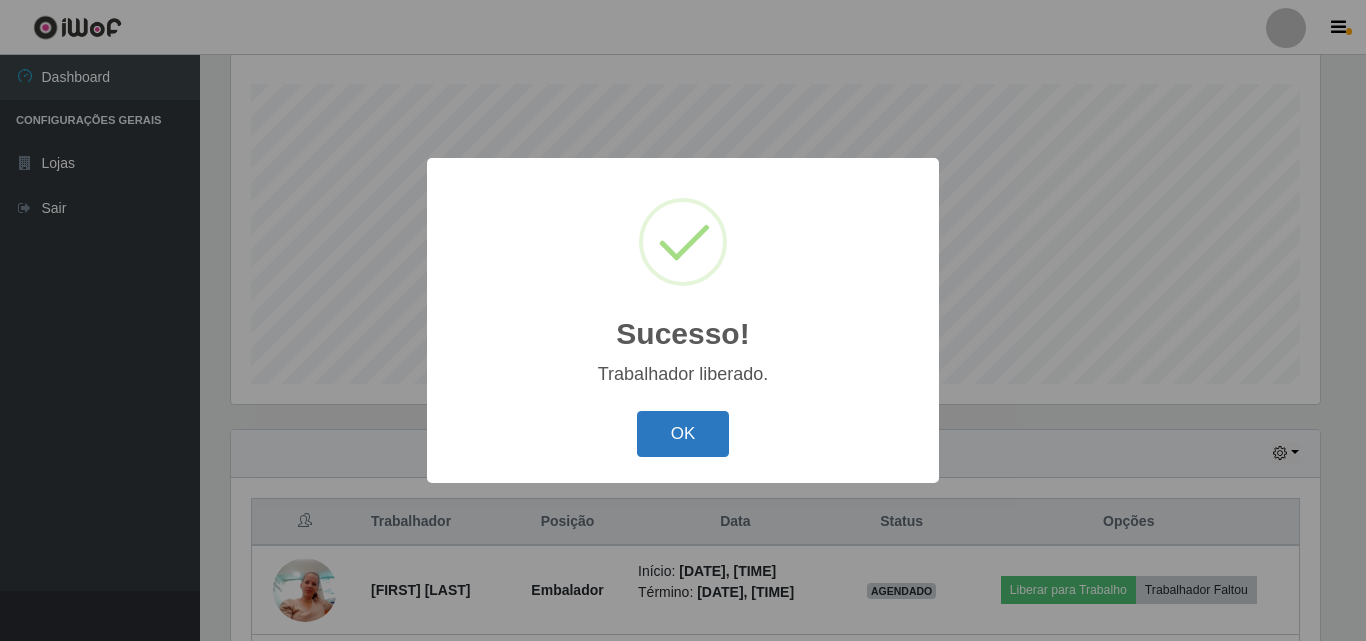click on "OK" at bounding box center [683, 434] 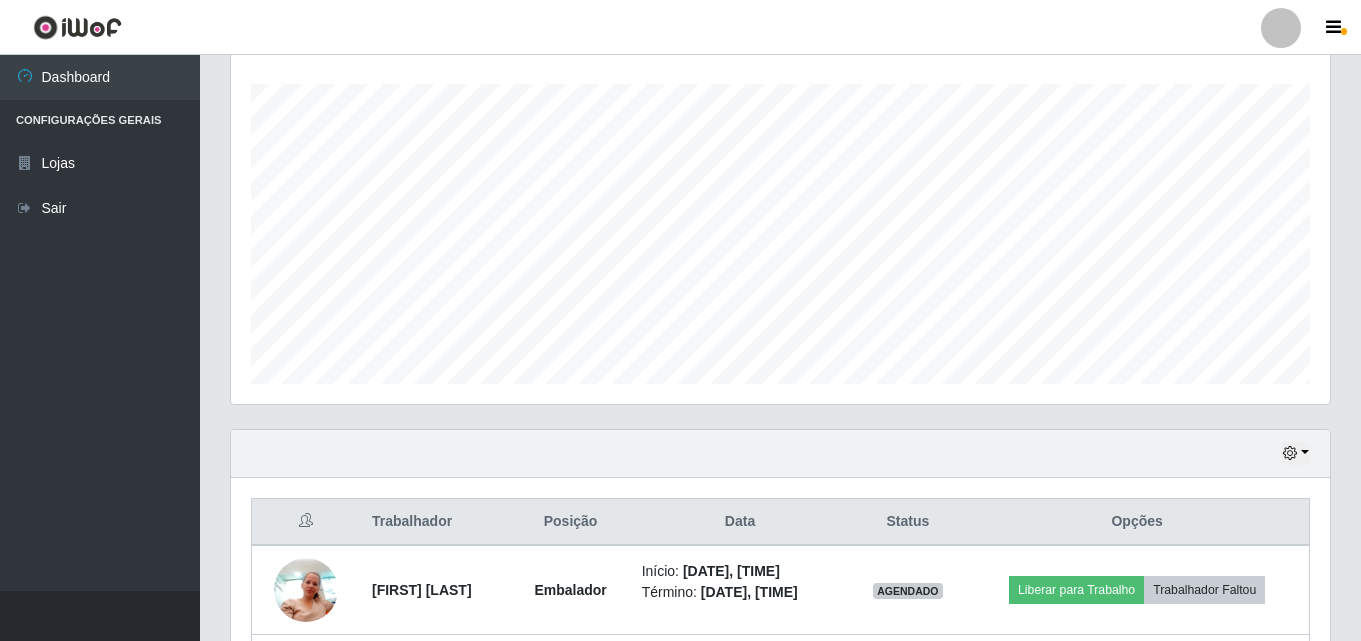 click on "Dashboard Configurações Gerais   Lojas Sair" at bounding box center (100, 323) 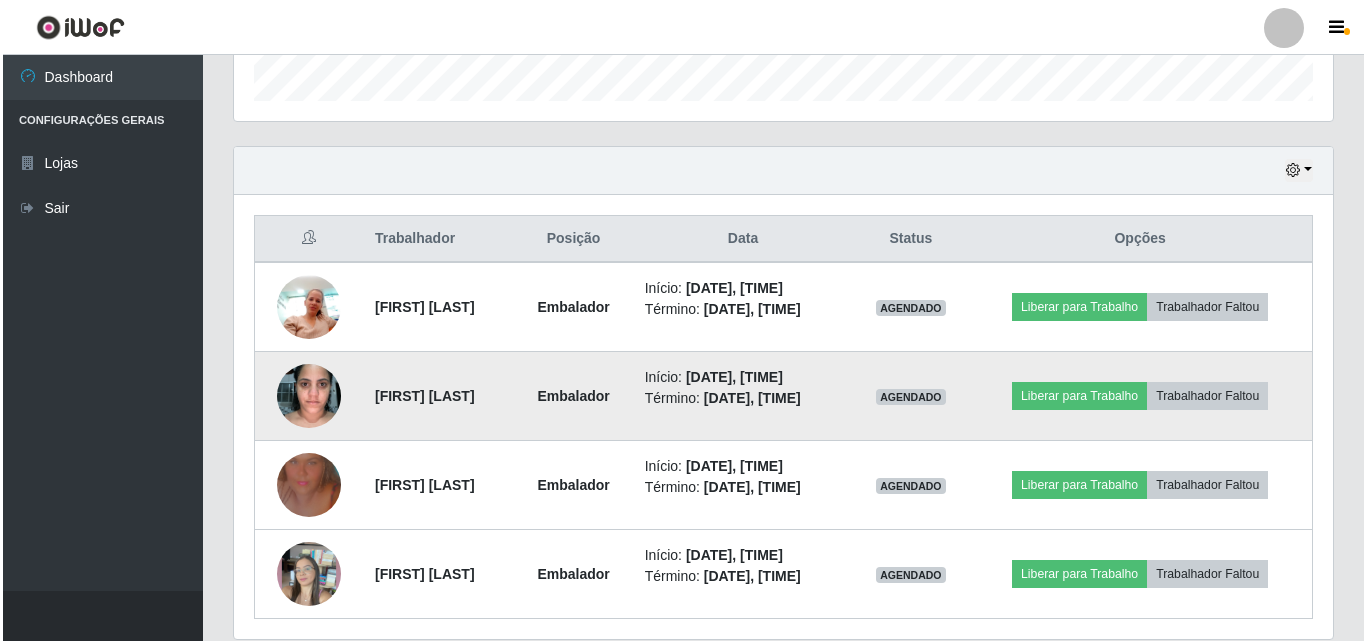 scroll, scrollTop: 631, scrollLeft: 0, axis: vertical 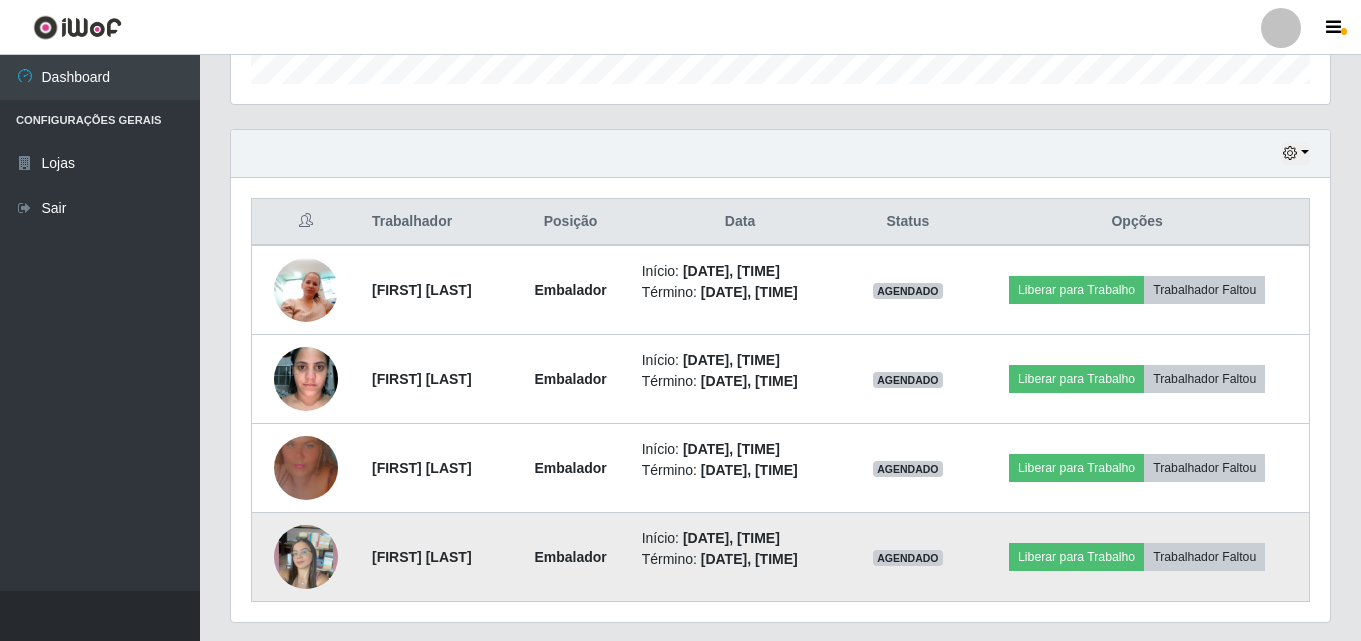 click at bounding box center (306, 557) 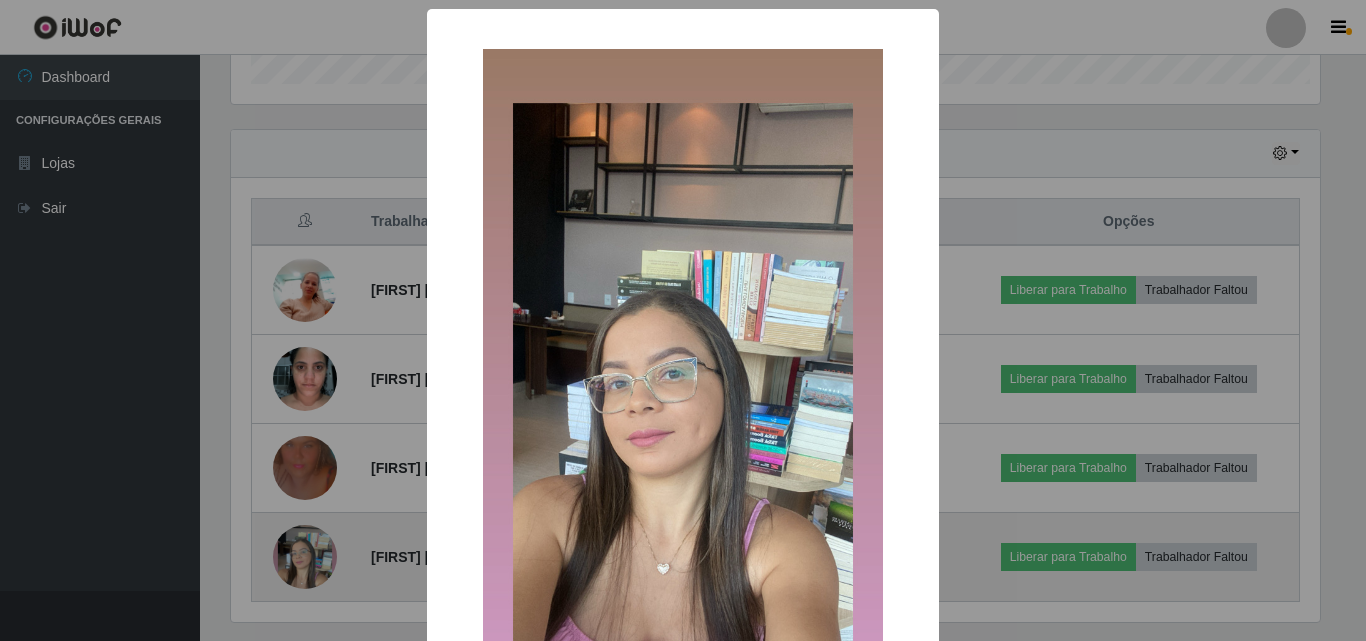scroll, scrollTop: 999585, scrollLeft: 998911, axis: both 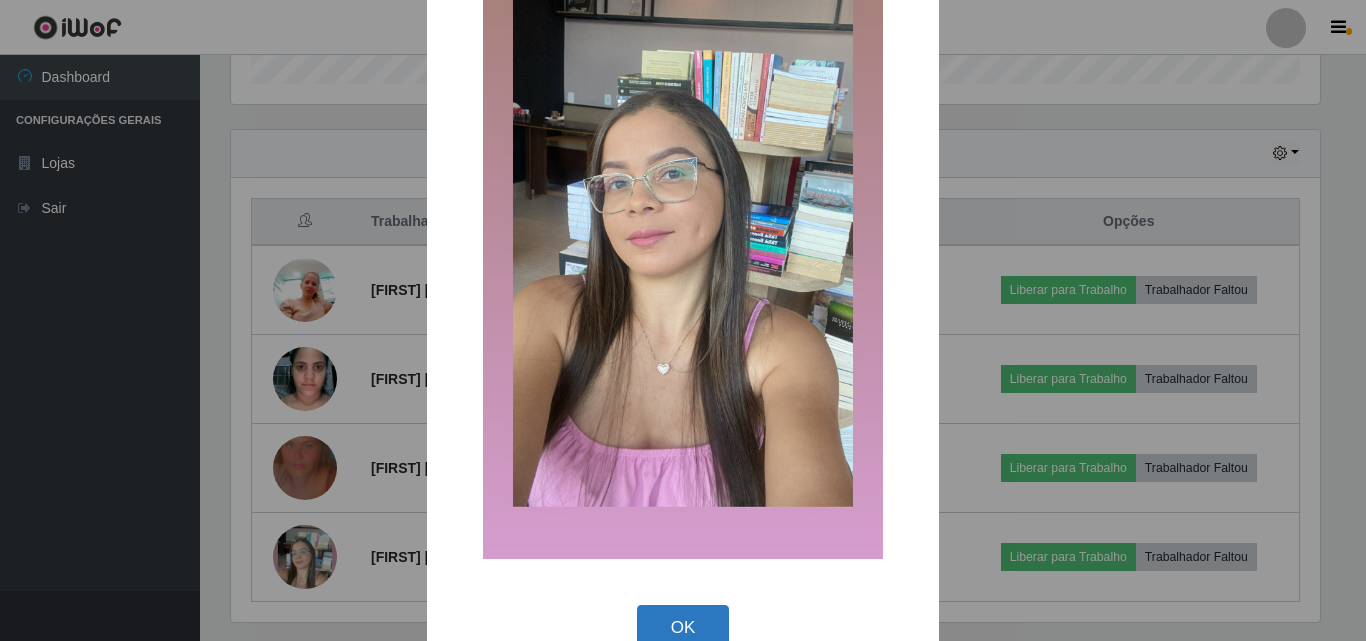 click on "OK" at bounding box center (683, 628) 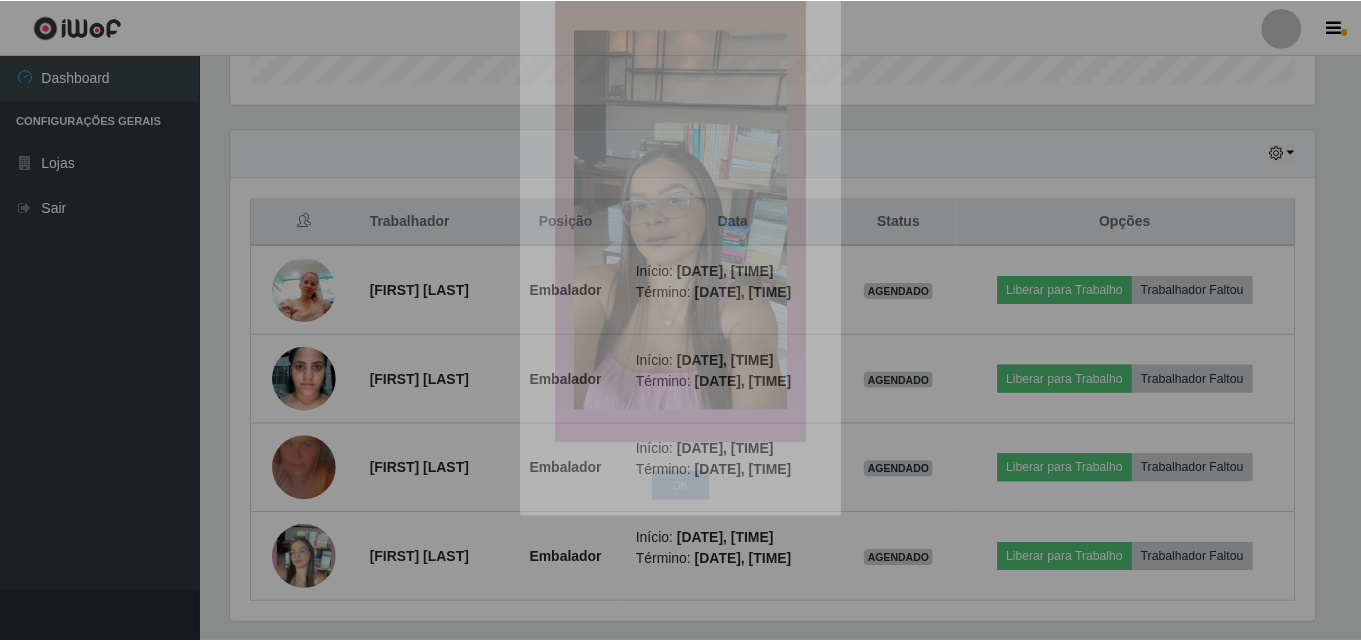 scroll, scrollTop: 999585, scrollLeft: 998901, axis: both 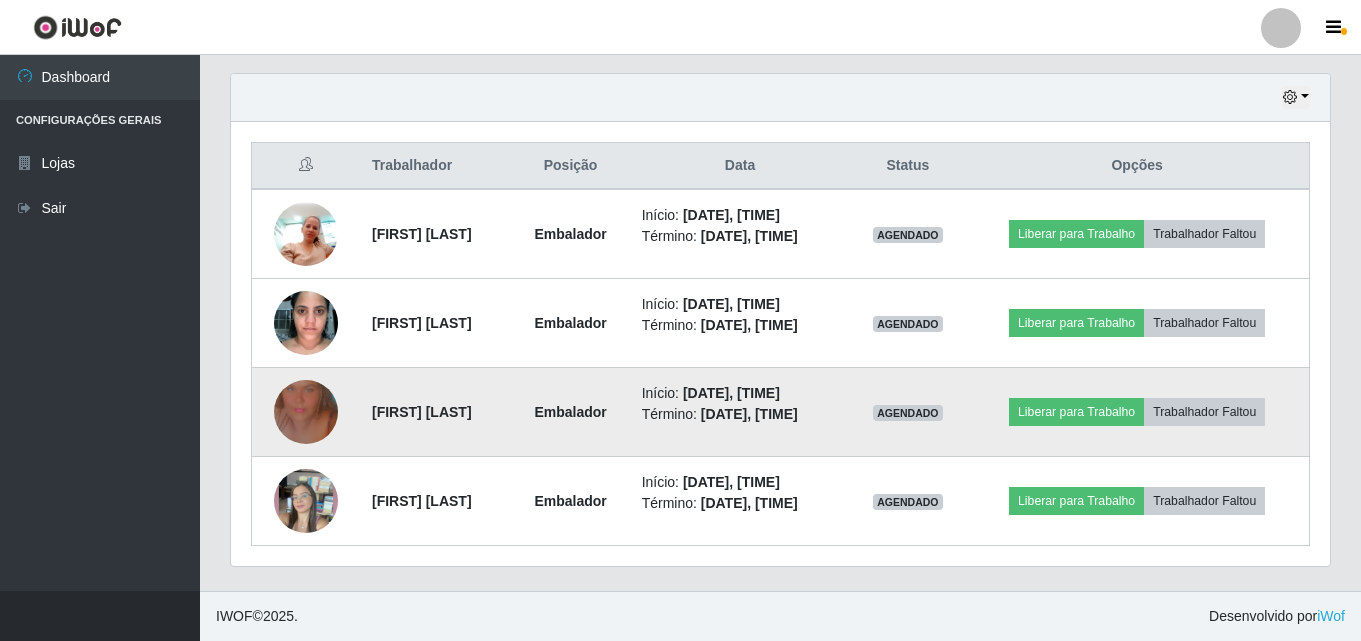 click at bounding box center (306, 412) 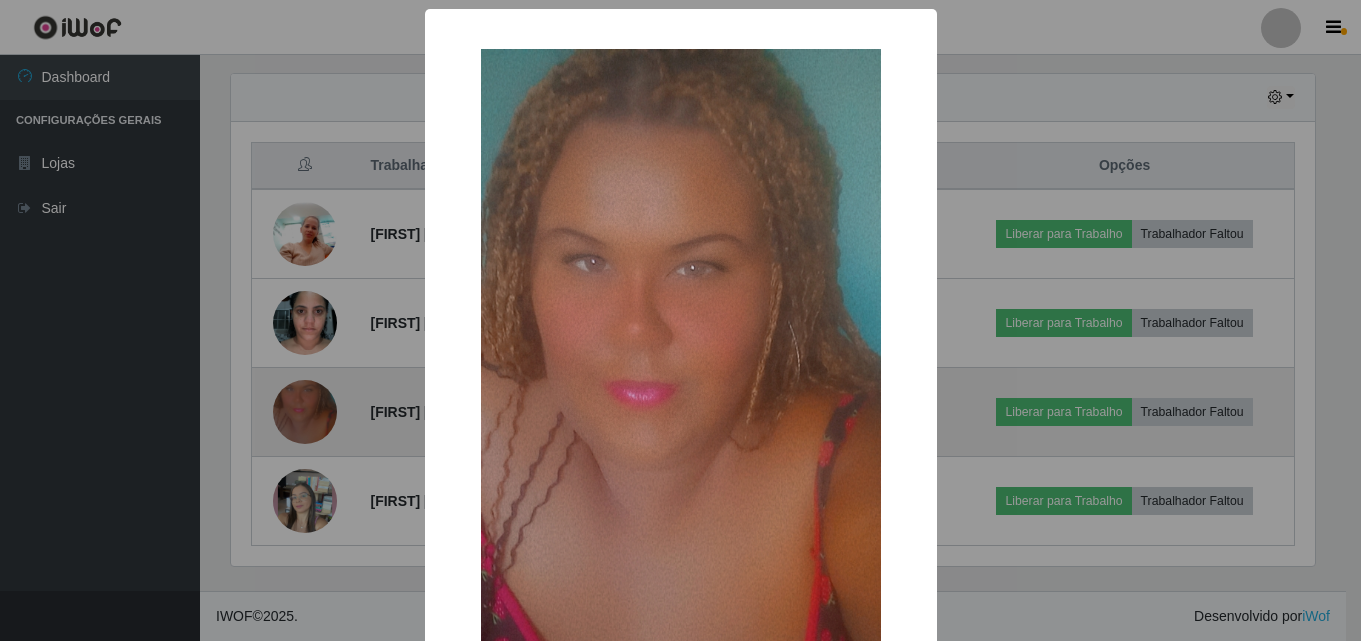 scroll, scrollTop: 999585, scrollLeft: 998911, axis: both 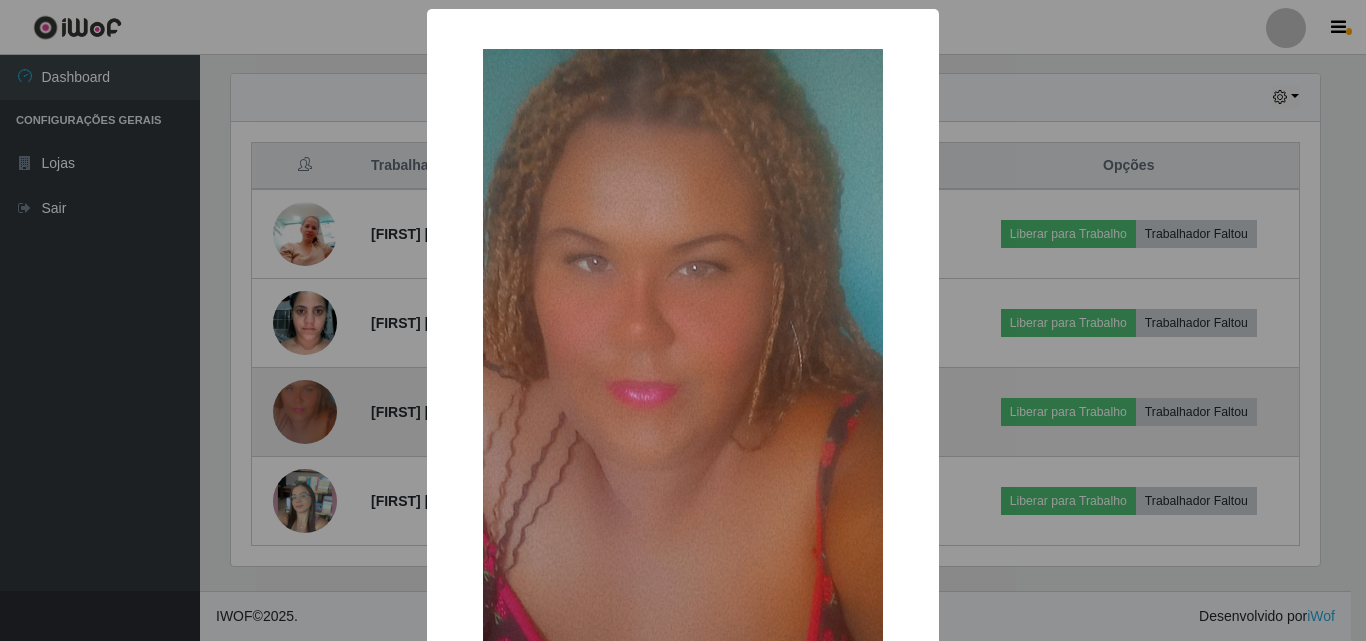 click on "× OK Cancel" at bounding box center (683, 320) 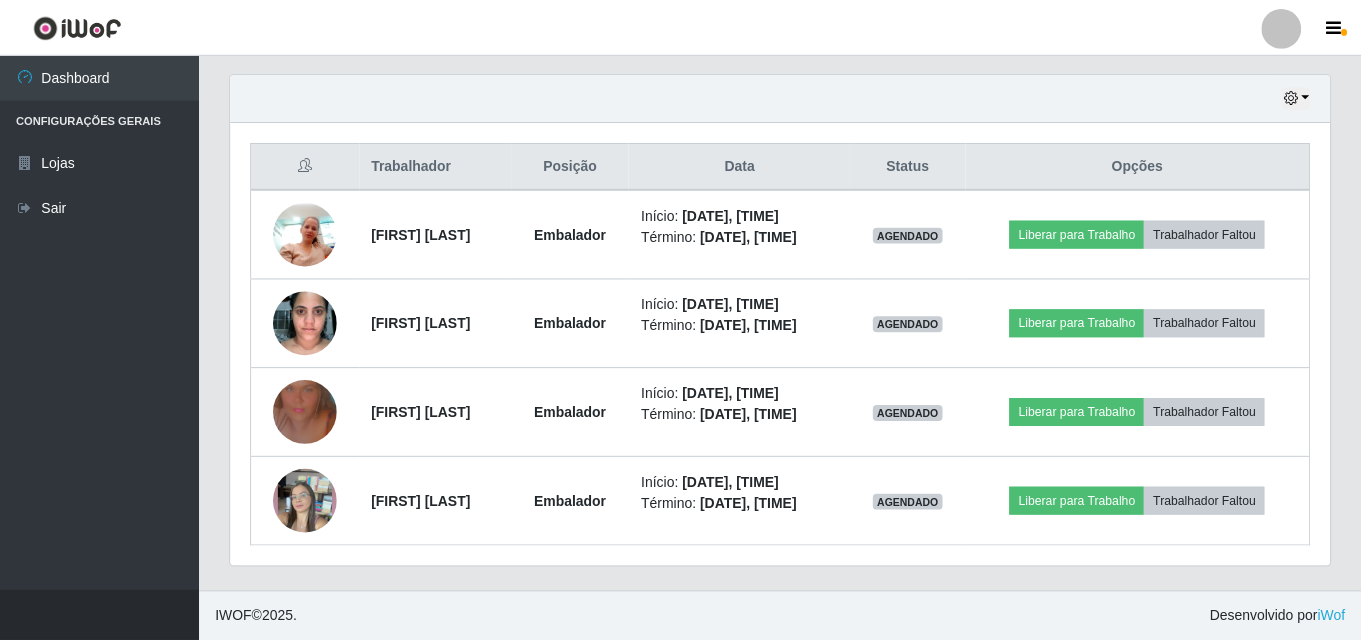 scroll, scrollTop: 999585, scrollLeft: 998901, axis: both 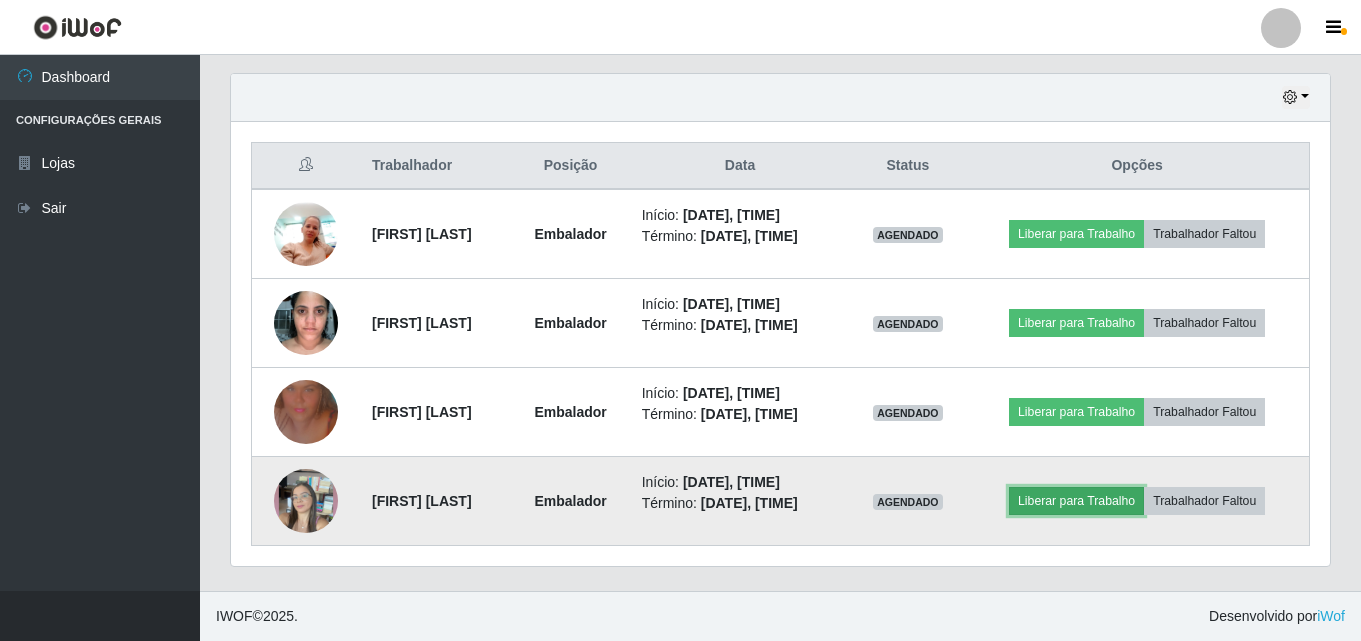 click on "Liberar para Trabalho" at bounding box center (1076, 501) 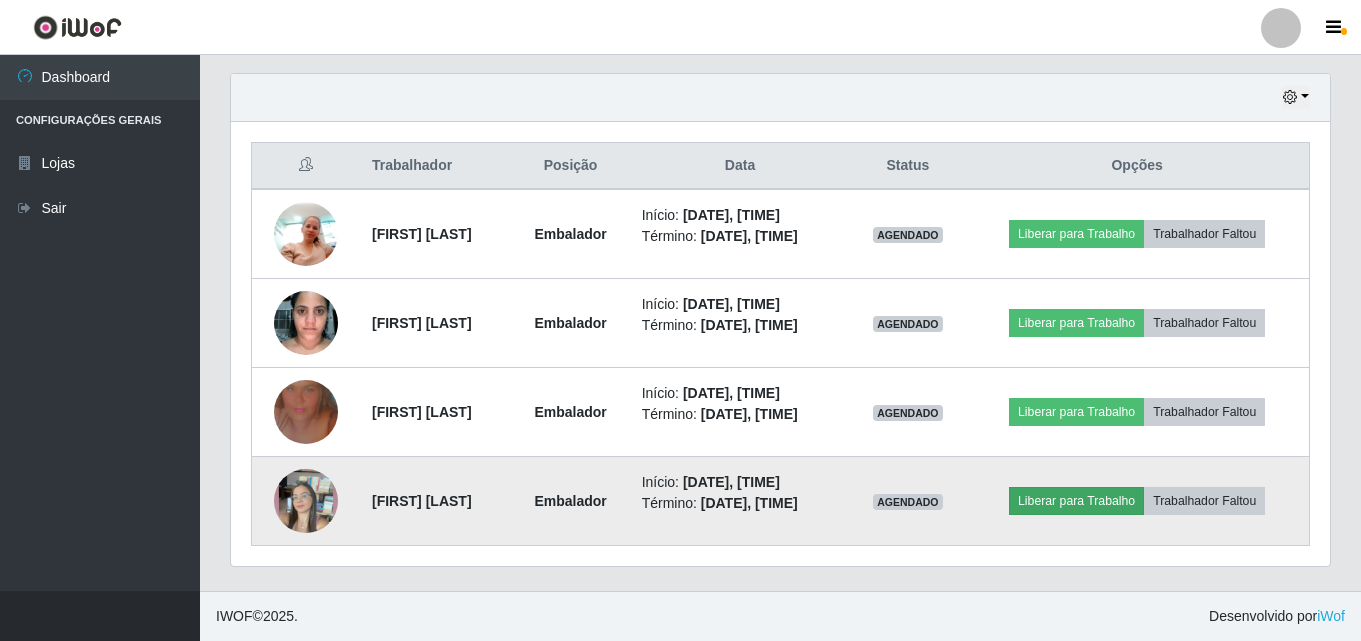 scroll, scrollTop: 999585, scrollLeft: 998911, axis: both 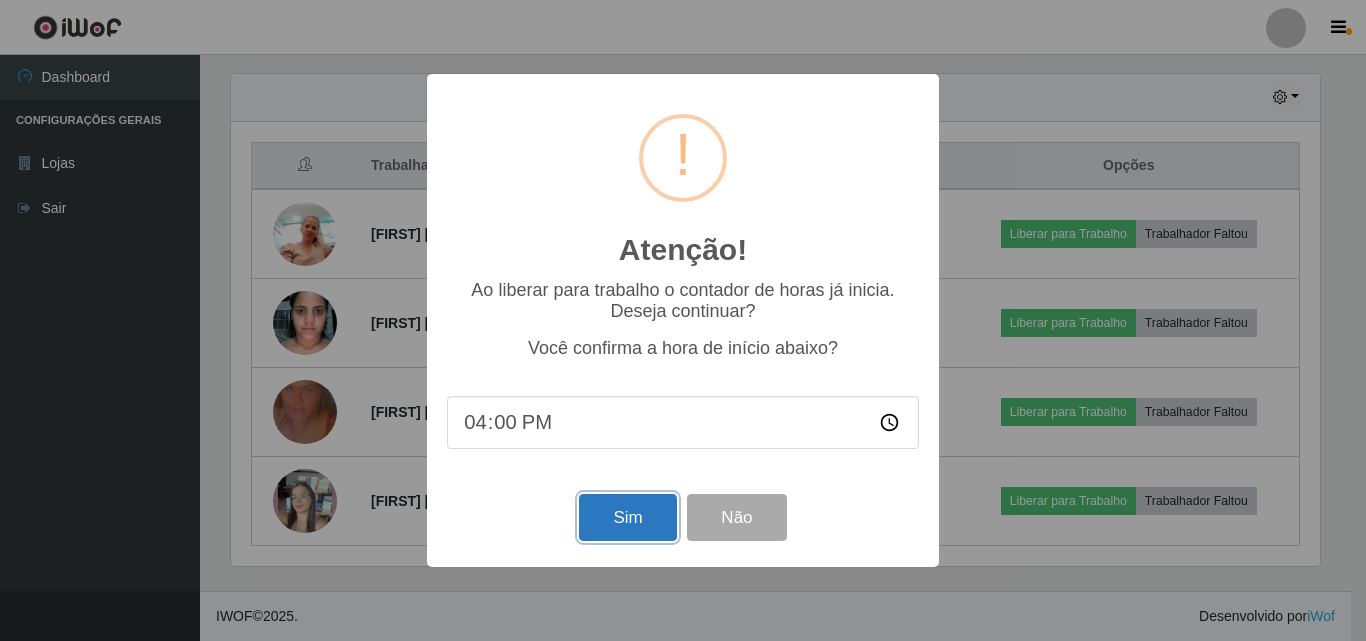 click on "Sim" at bounding box center (627, 517) 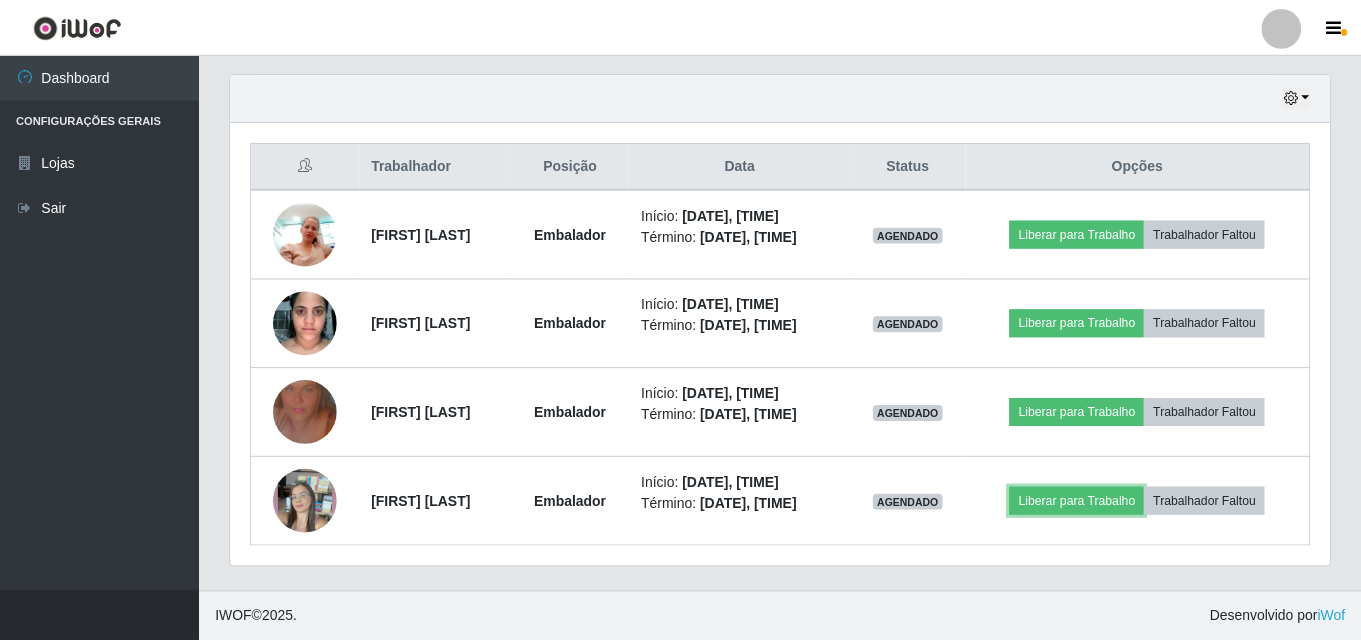 scroll, scrollTop: 999585, scrollLeft: 998901, axis: both 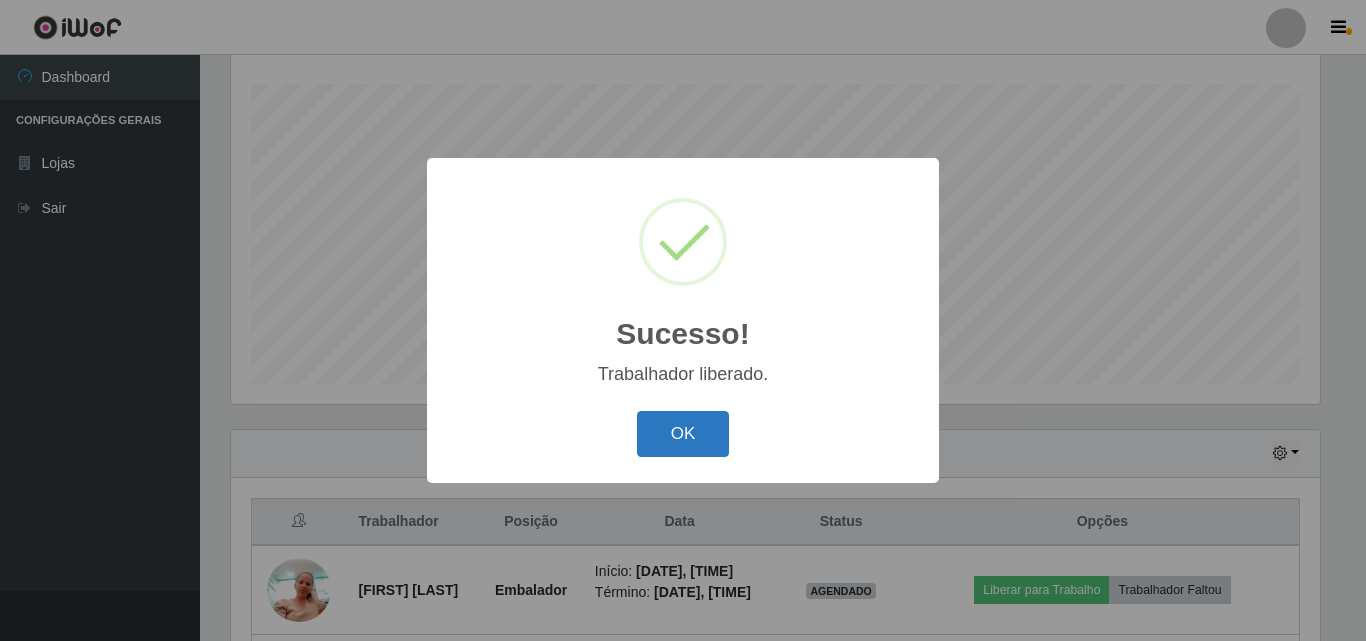 click on "OK" at bounding box center [683, 434] 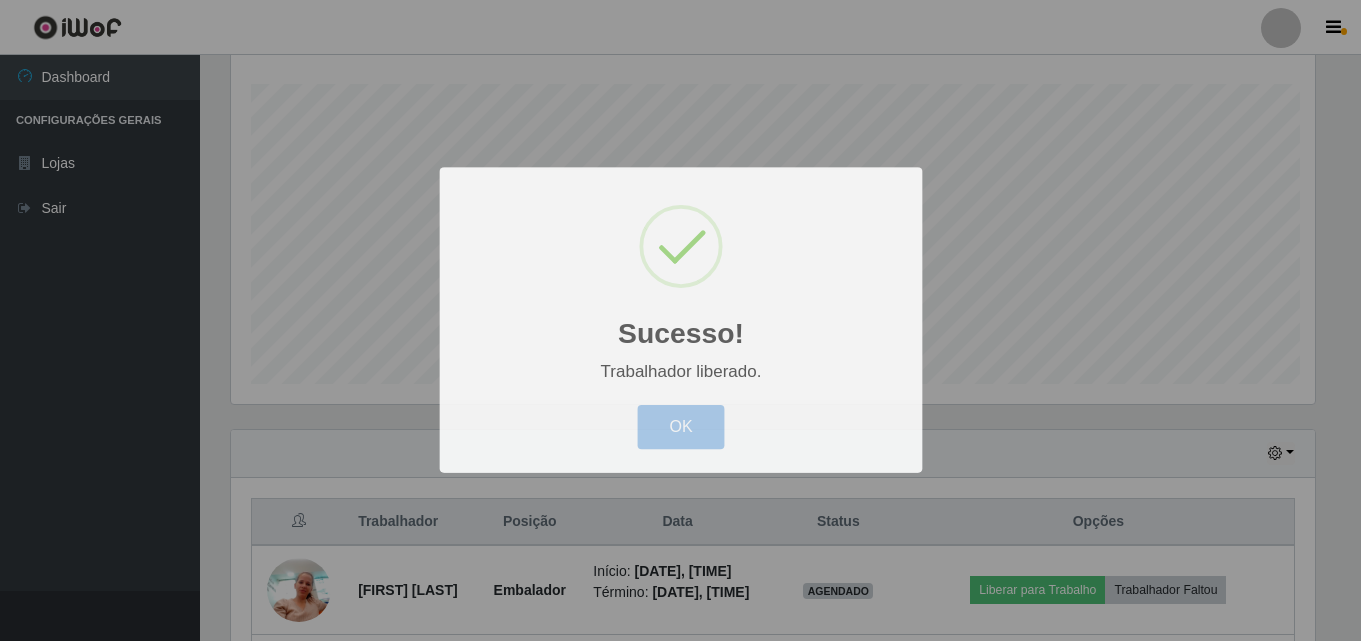 scroll, scrollTop: 337, scrollLeft: 0, axis: vertical 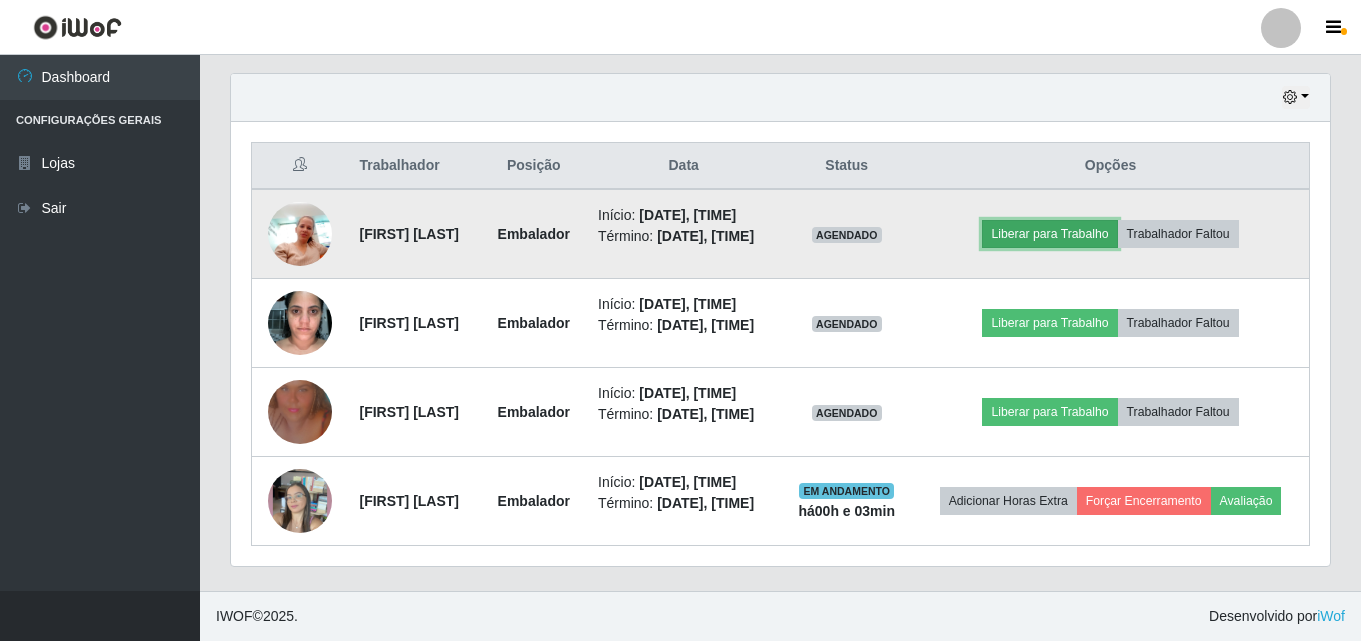 click on "Liberar para Trabalho" at bounding box center (1049, 234) 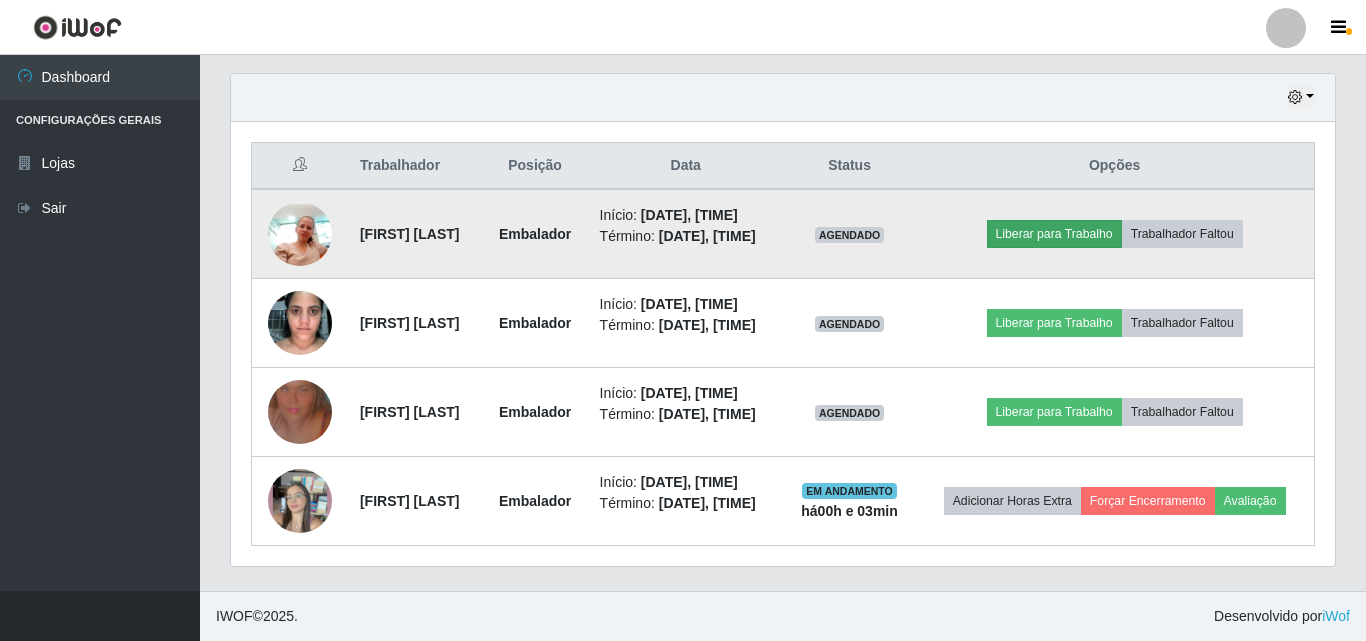 scroll, scrollTop: 999585, scrollLeft: 998911, axis: both 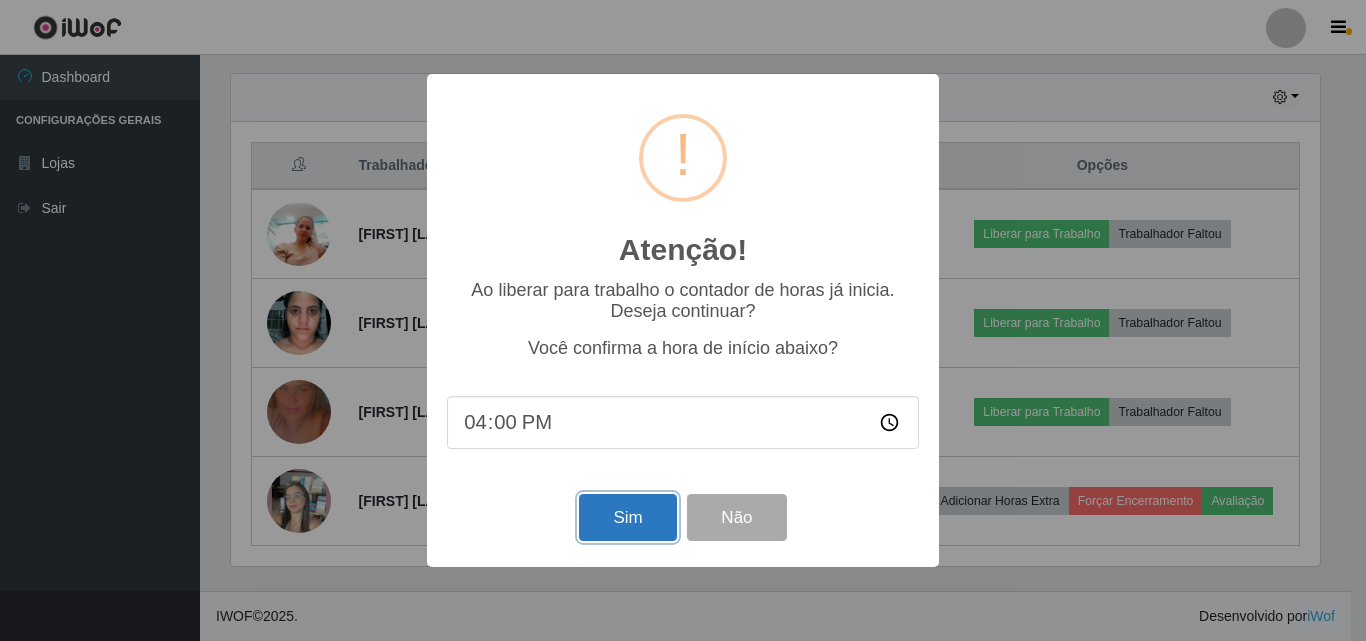 click on "Sim" at bounding box center (627, 517) 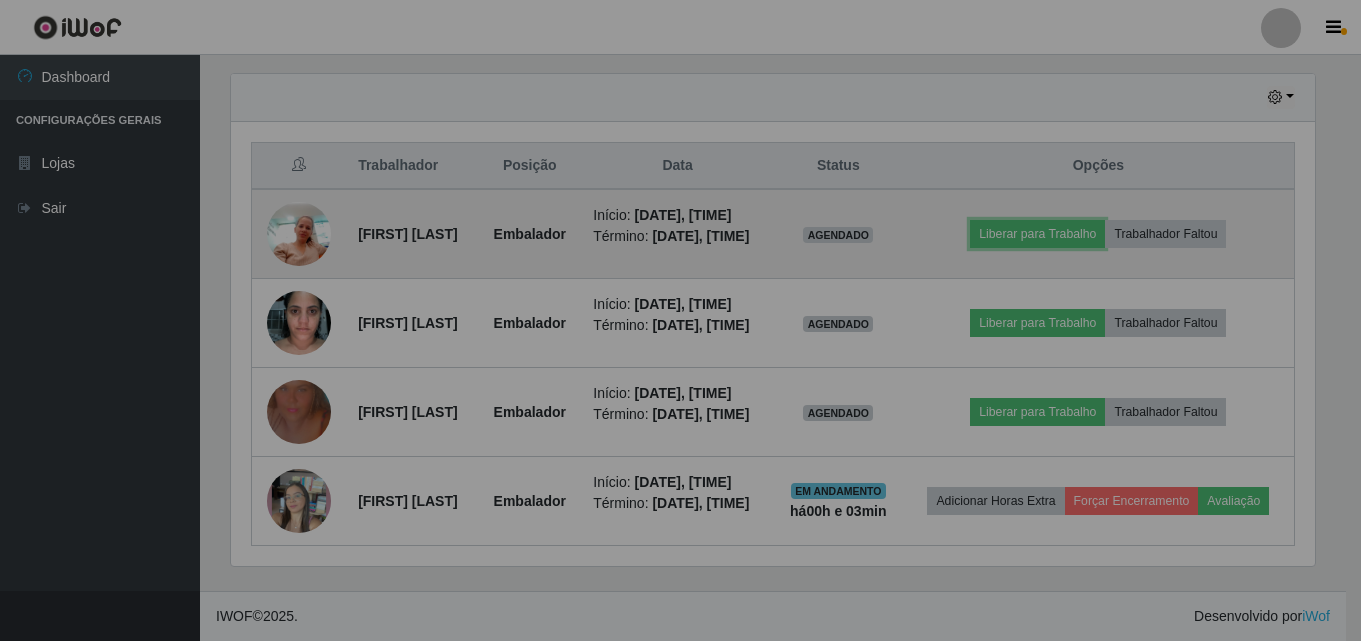scroll, scrollTop: 999585, scrollLeft: 998901, axis: both 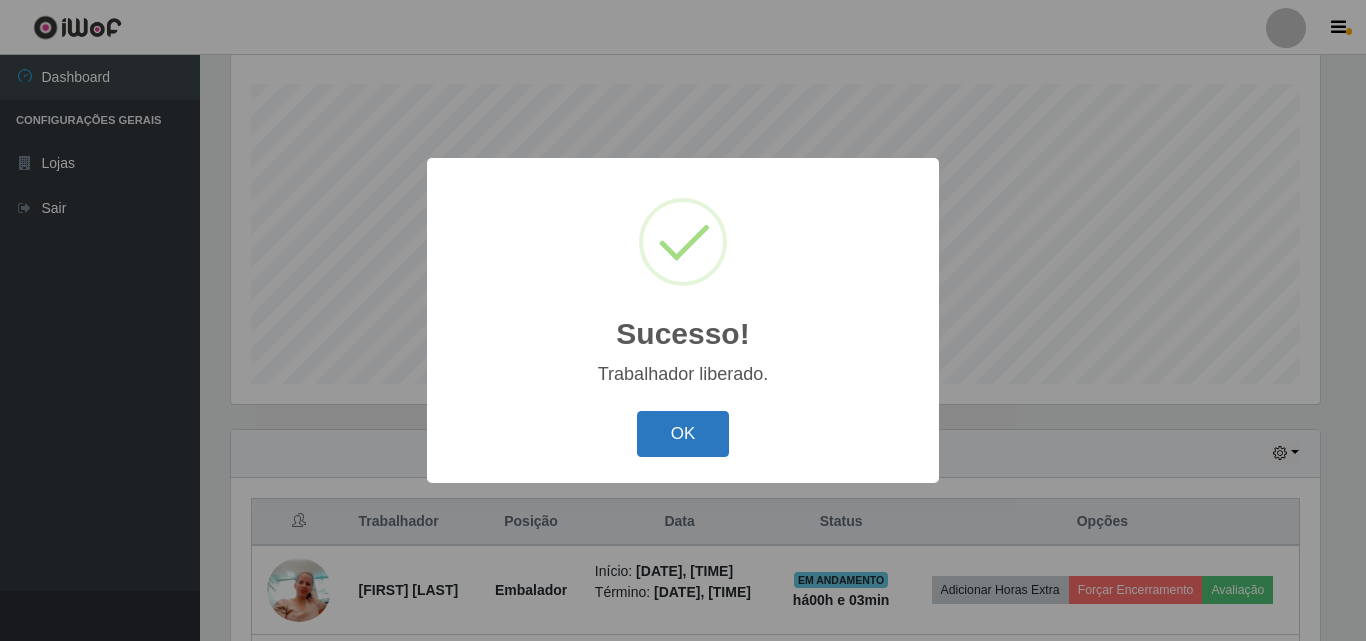 click on "OK" at bounding box center [683, 434] 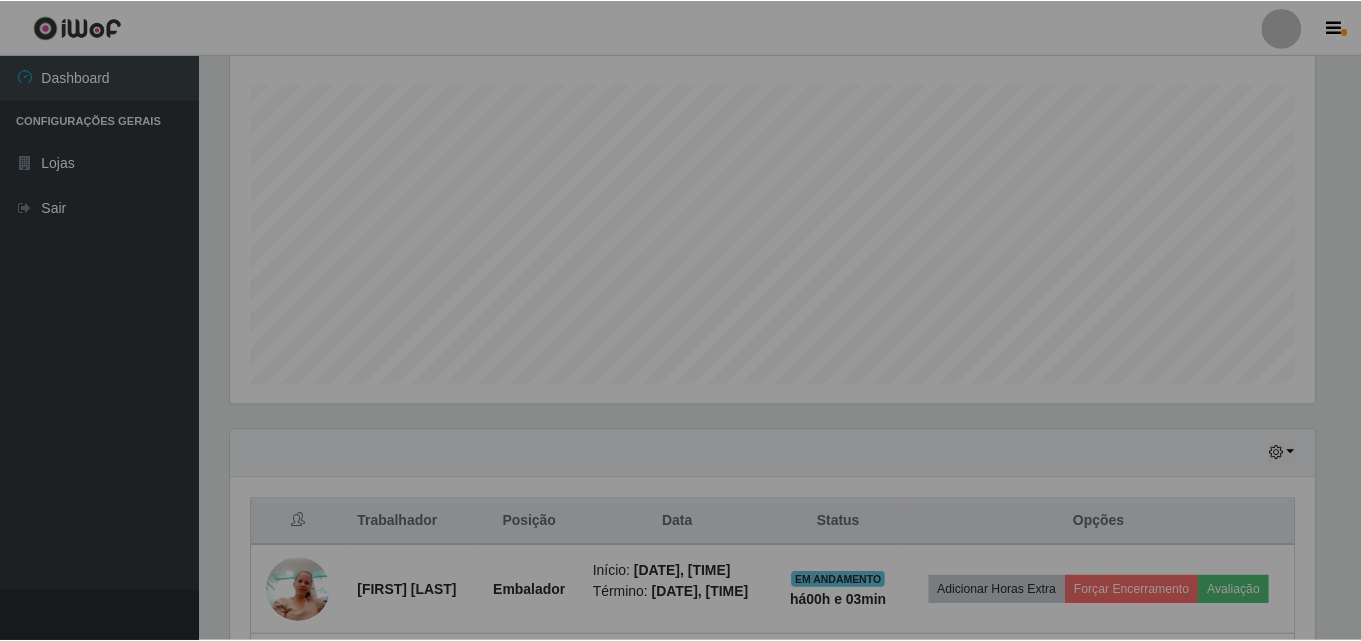scroll, scrollTop: 999585, scrollLeft: 998901, axis: both 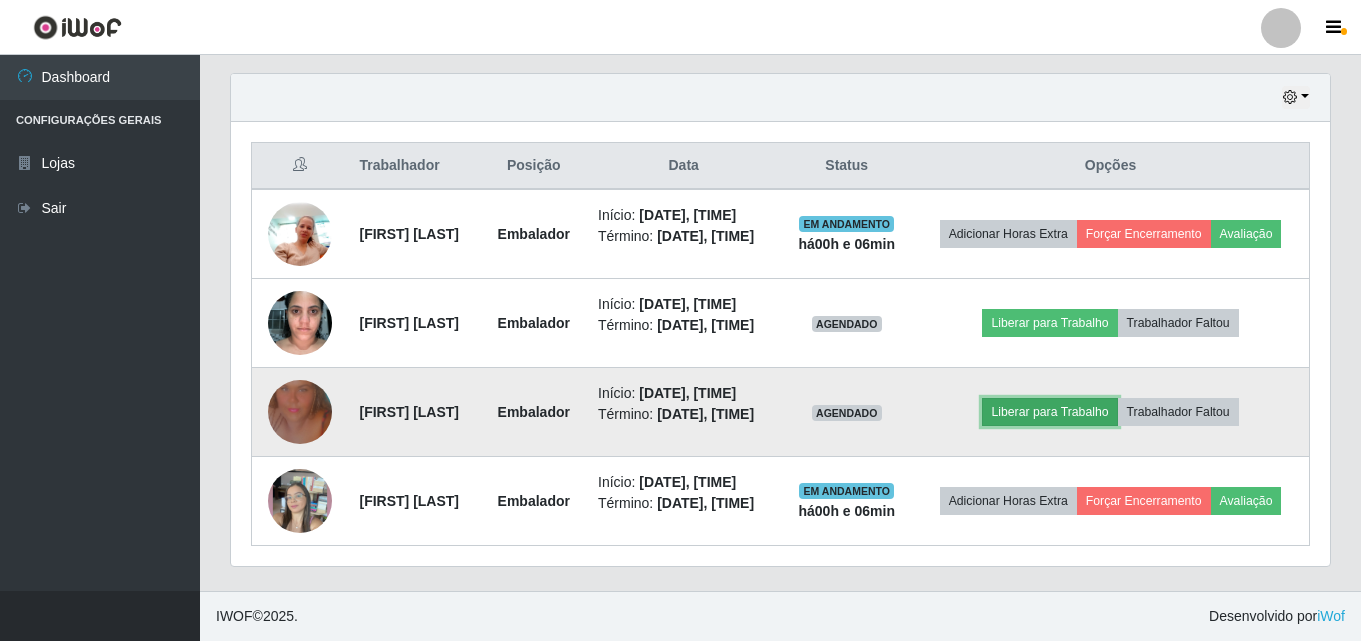click on "Liberar para Trabalho" at bounding box center [1049, 412] 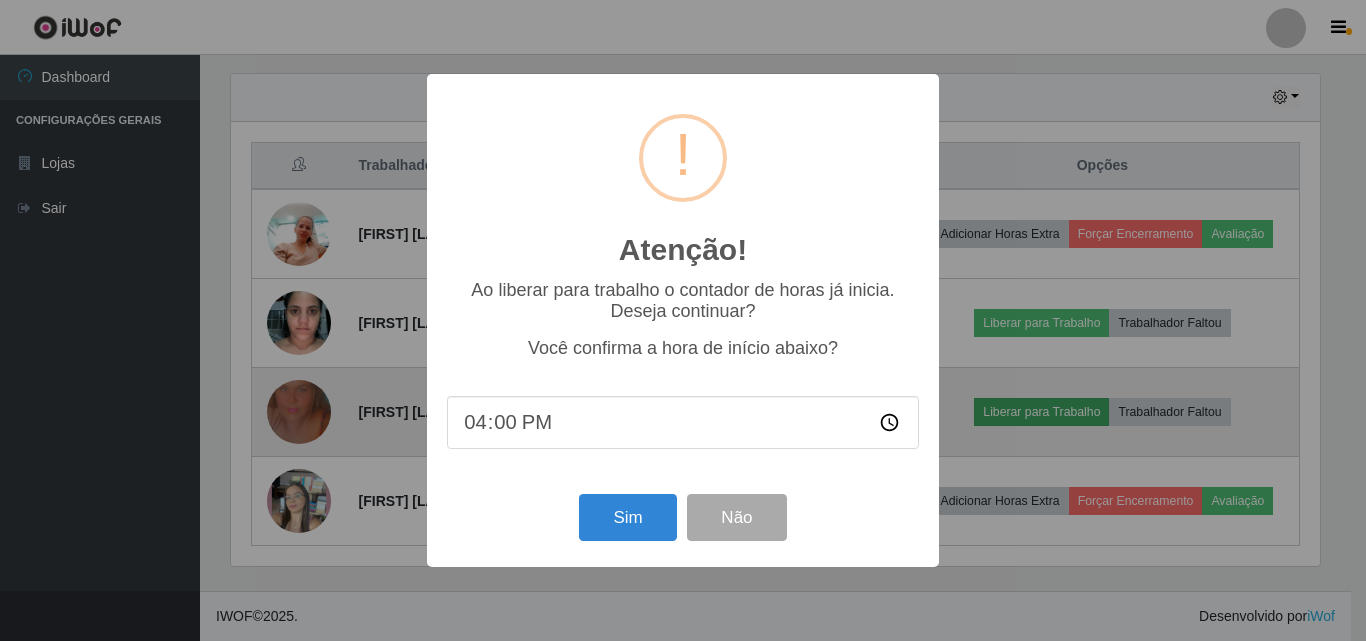 scroll, scrollTop: 999585, scrollLeft: 998911, axis: both 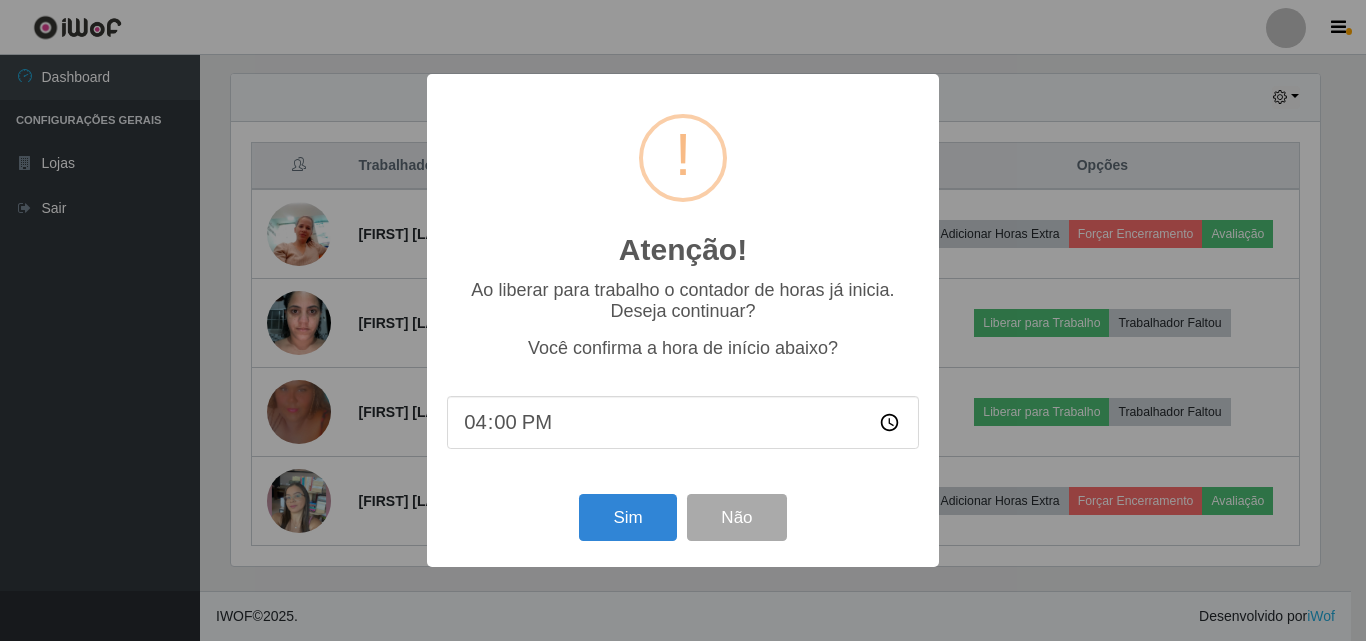click on "16:00" at bounding box center (683, 422) 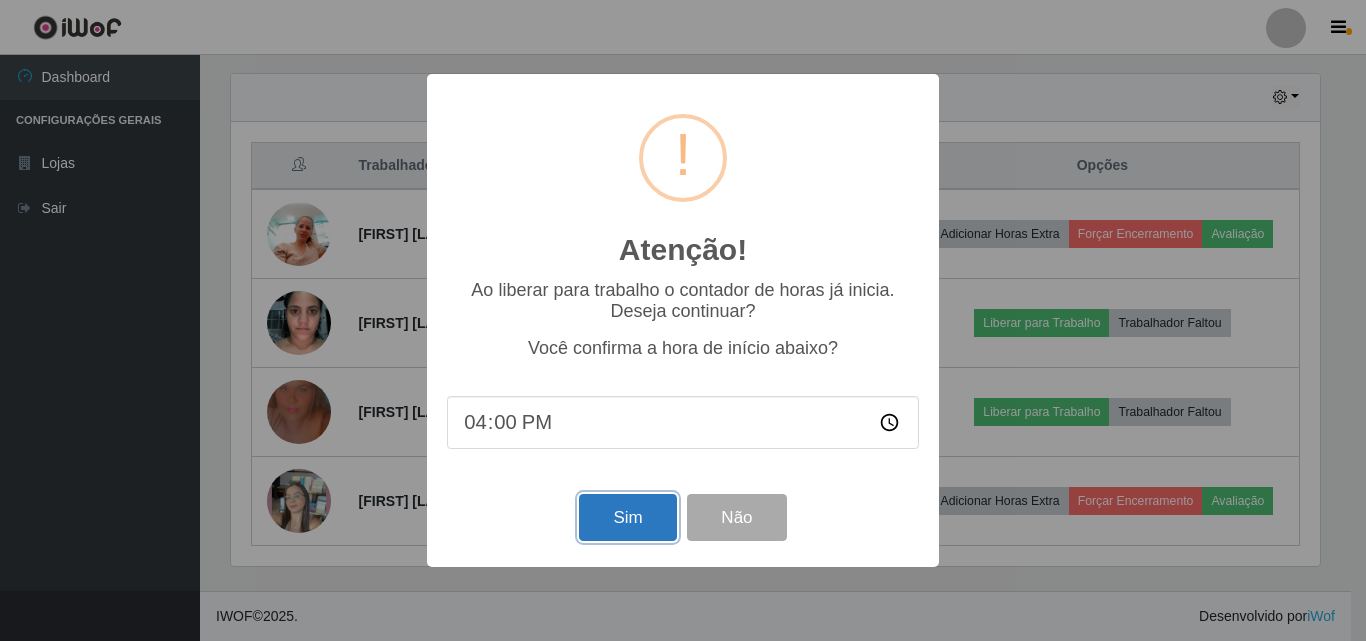 type on "16:06" 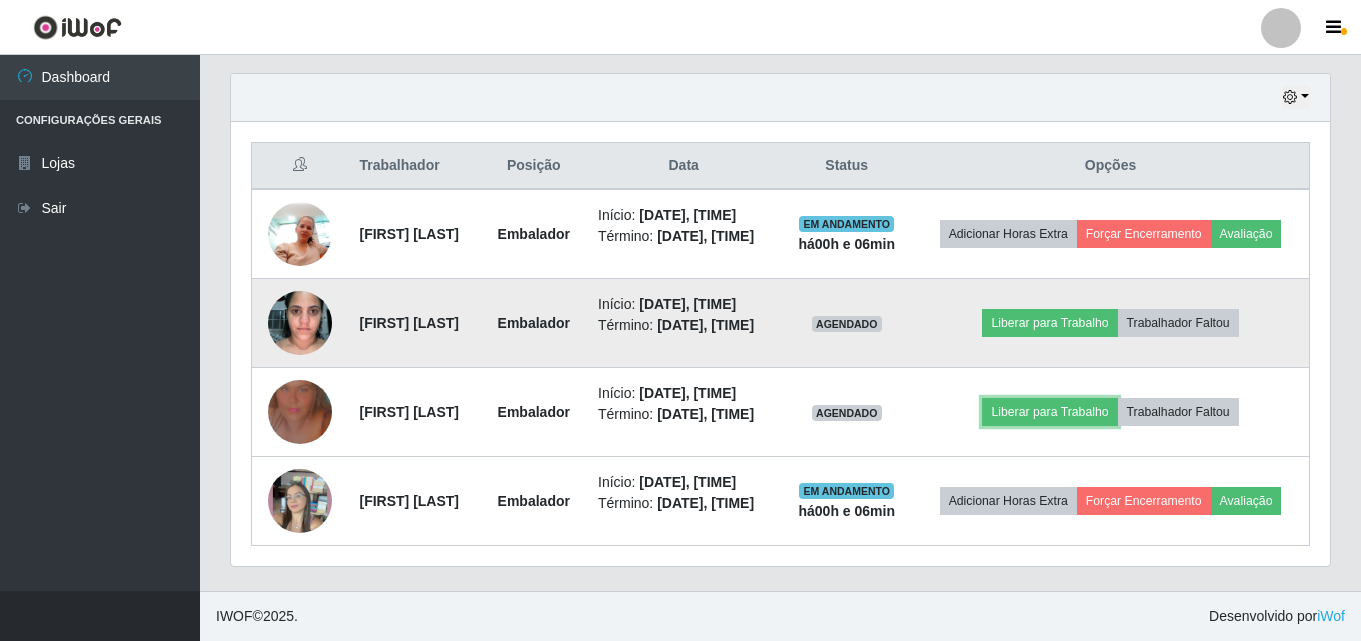 scroll, scrollTop: 999585, scrollLeft: 998901, axis: both 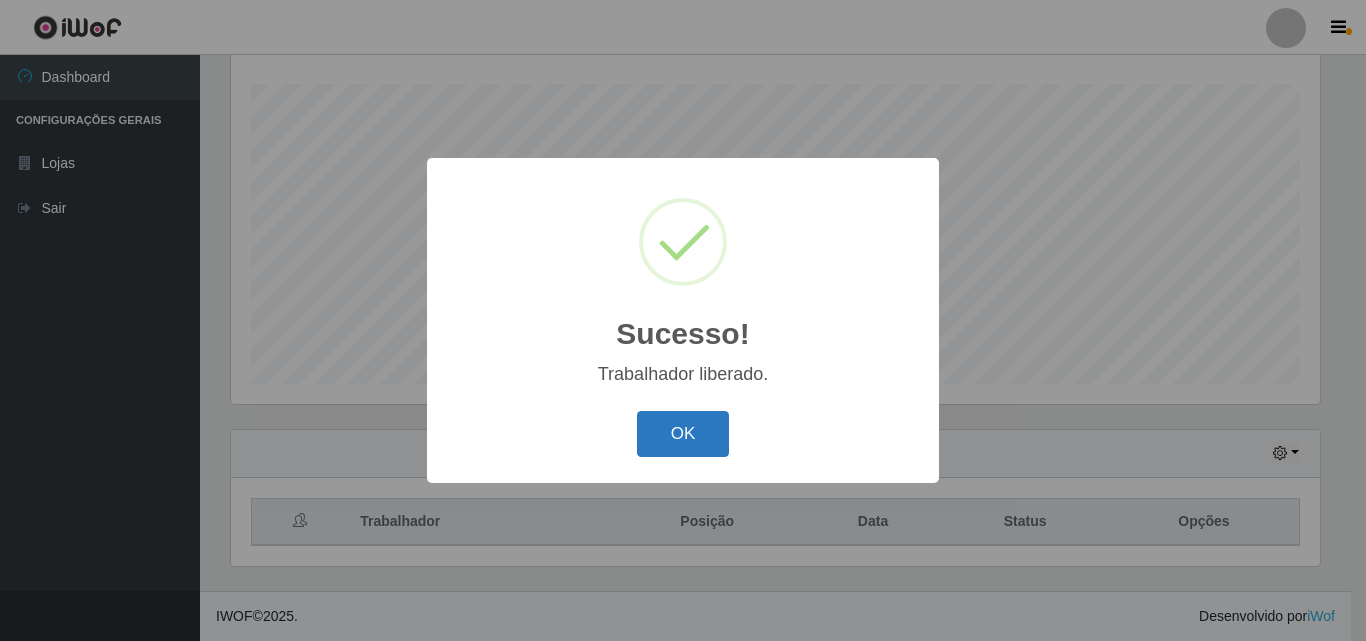 click on "OK Cancel" at bounding box center (683, 433) 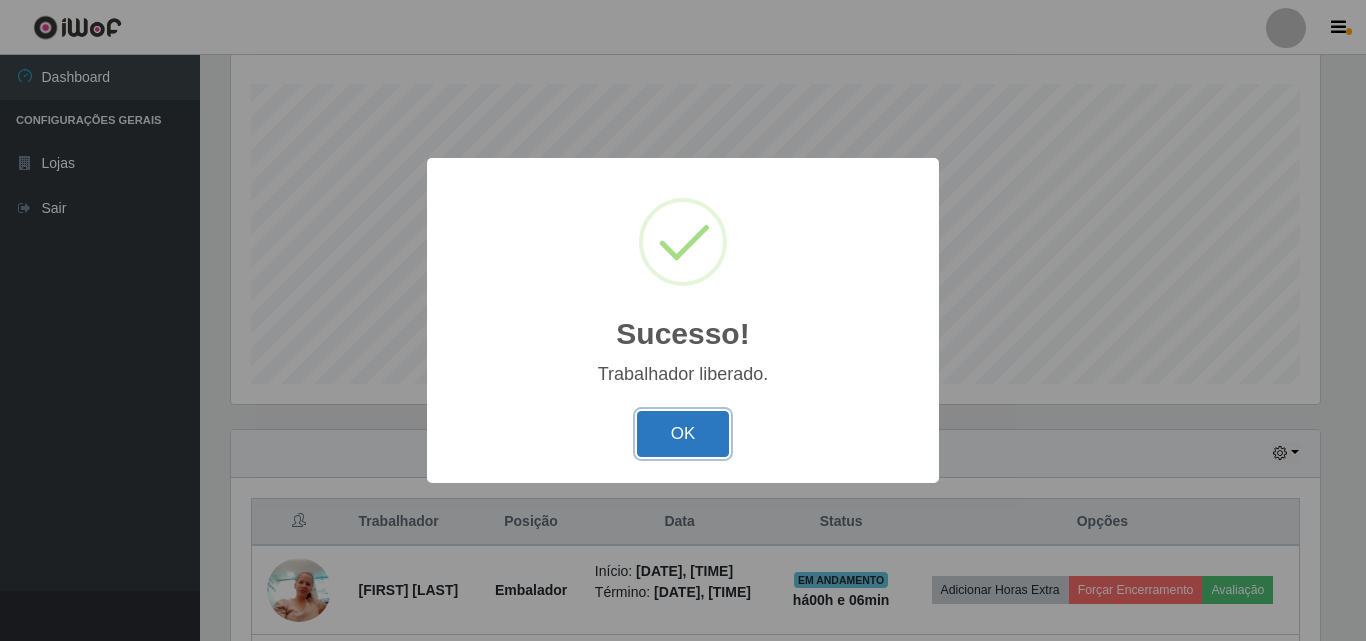 click on "OK" at bounding box center [683, 434] 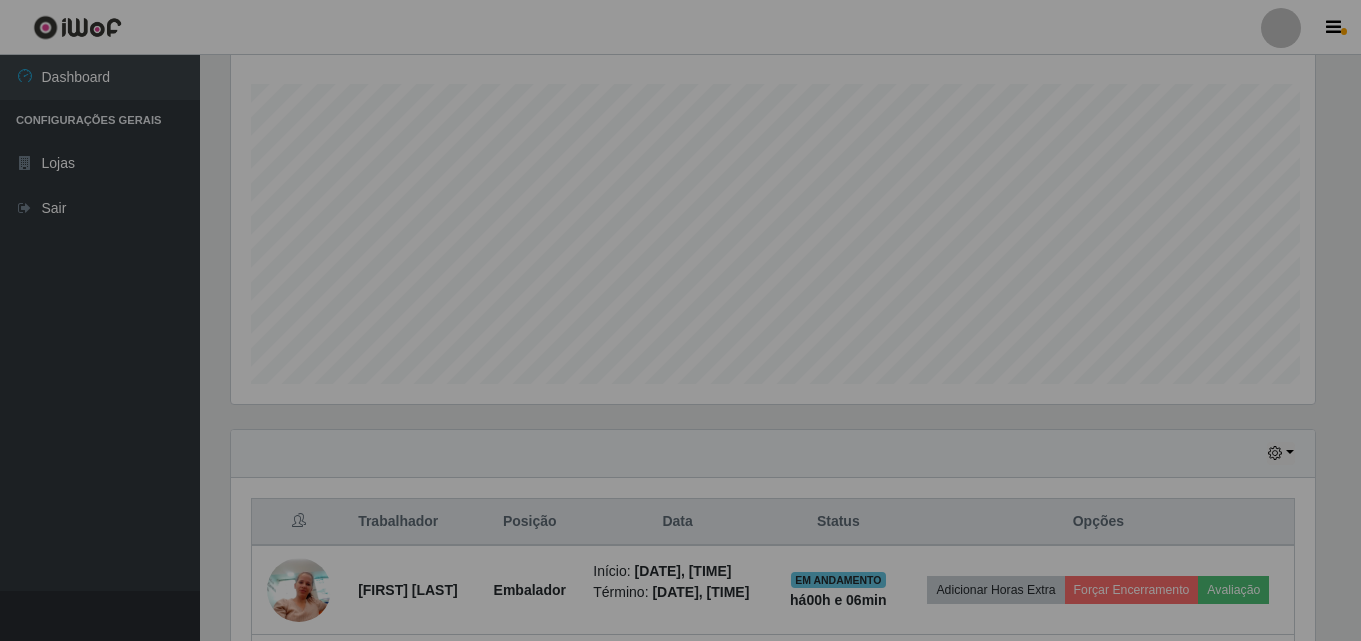 scroll, scrollTop: 999585, scrollLeft: 998901, axis: both 